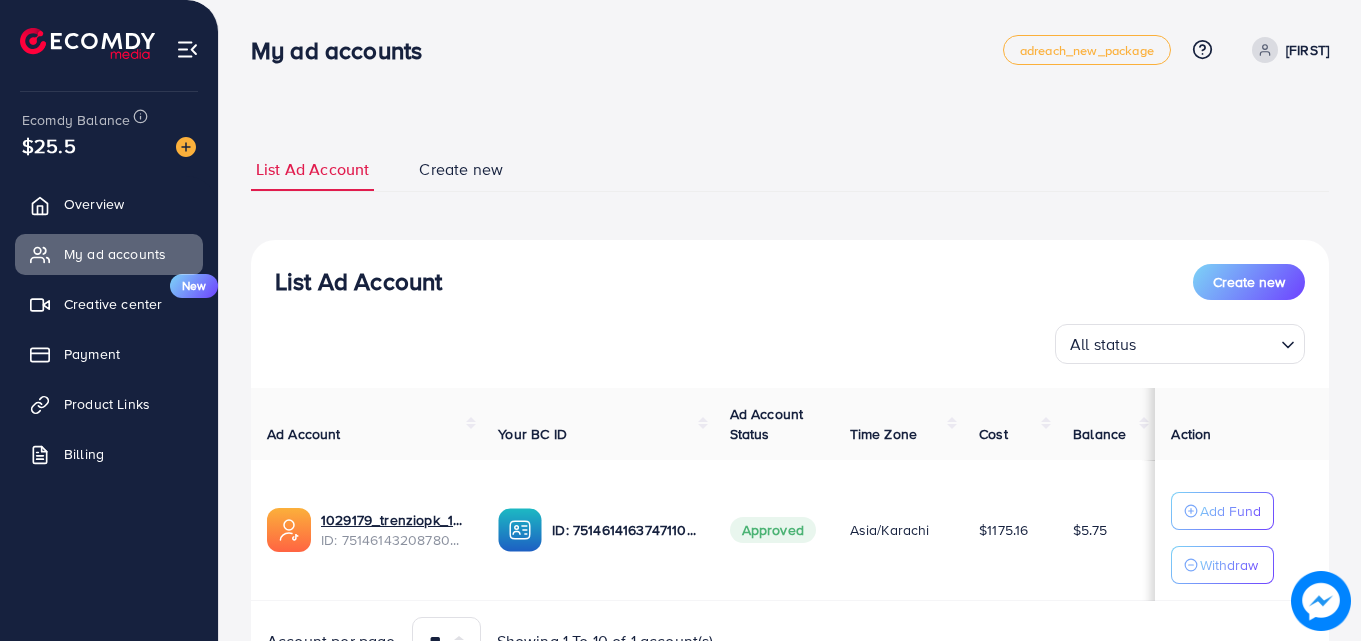scroll, scrollTop: 0, scrollLeft: 0, axis: both 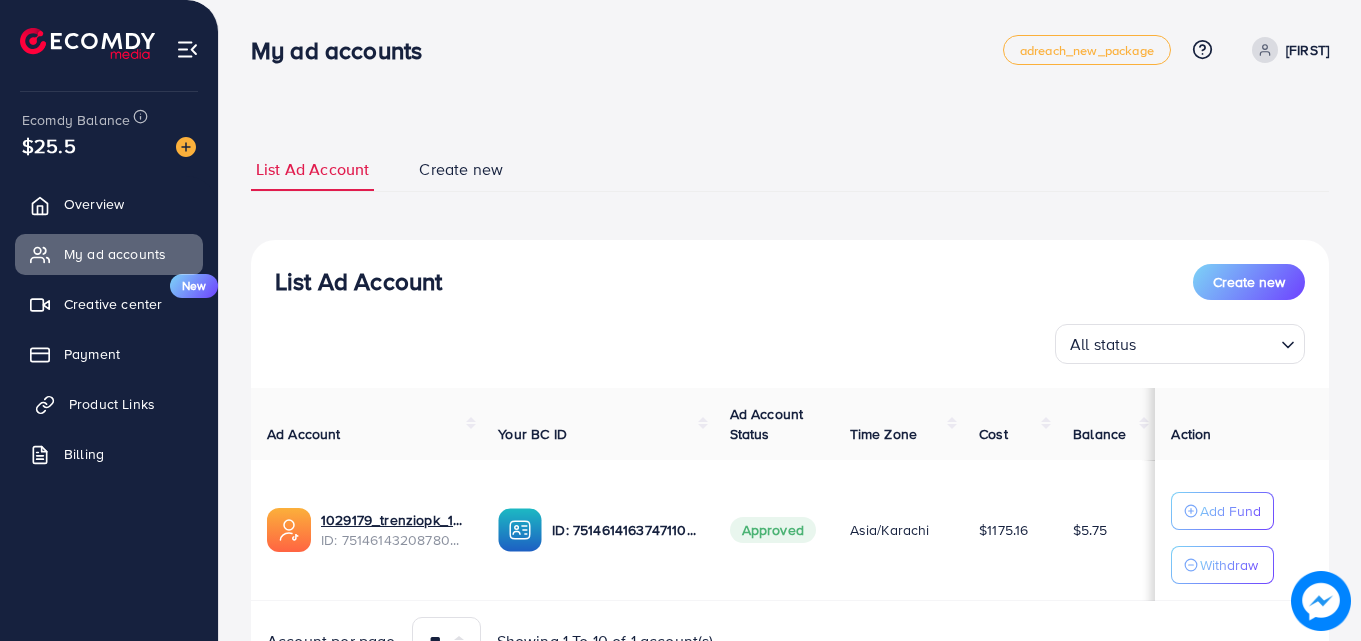 click on "Product Links" at bounding box center (109, 404) 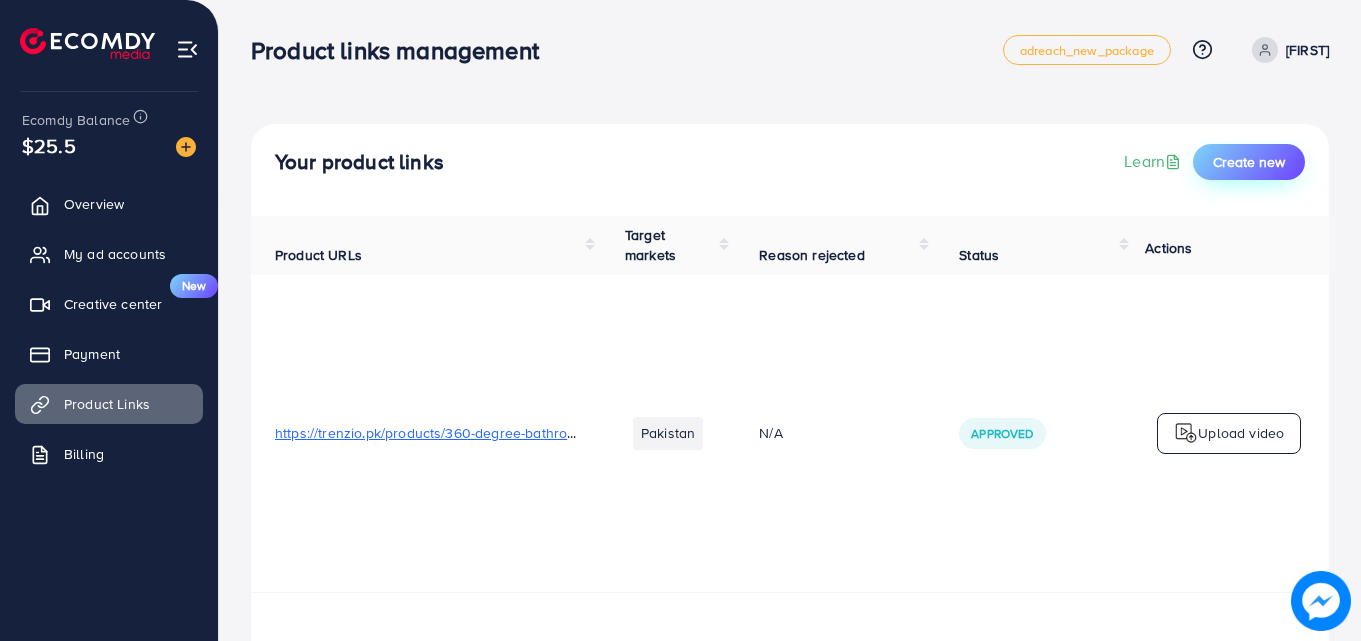 click on "Create new" at bounding box center [1249, 162] 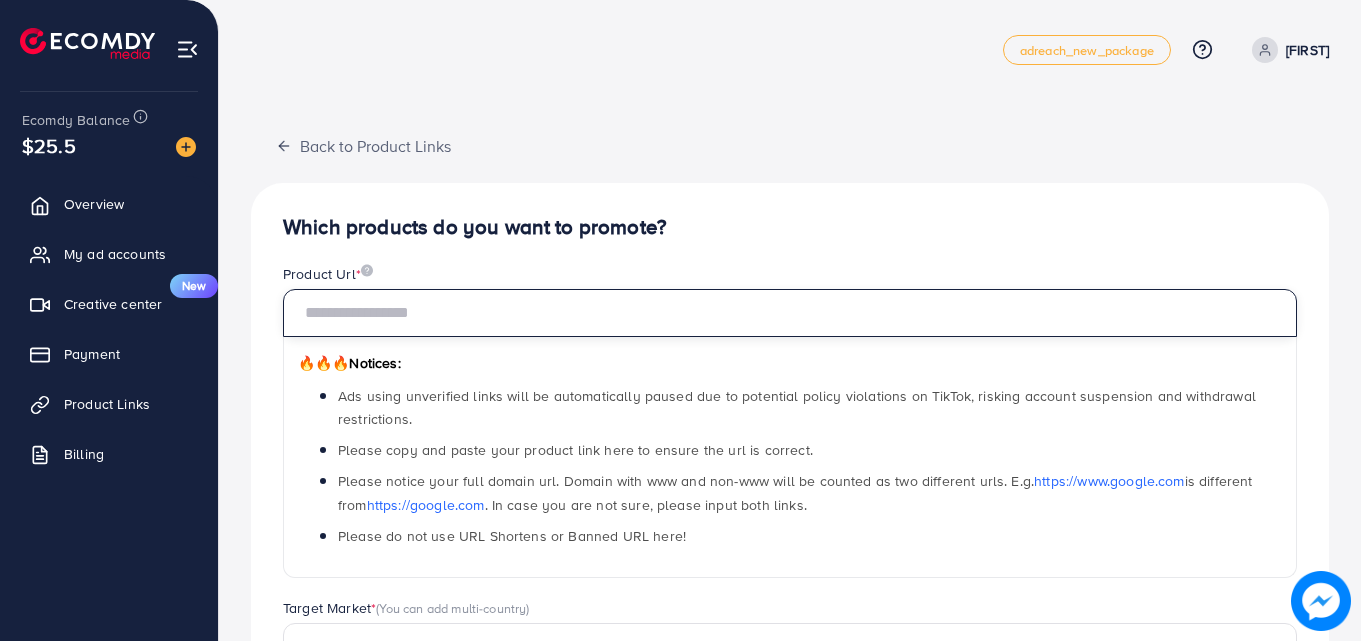 click at bounding box center (790, 313) 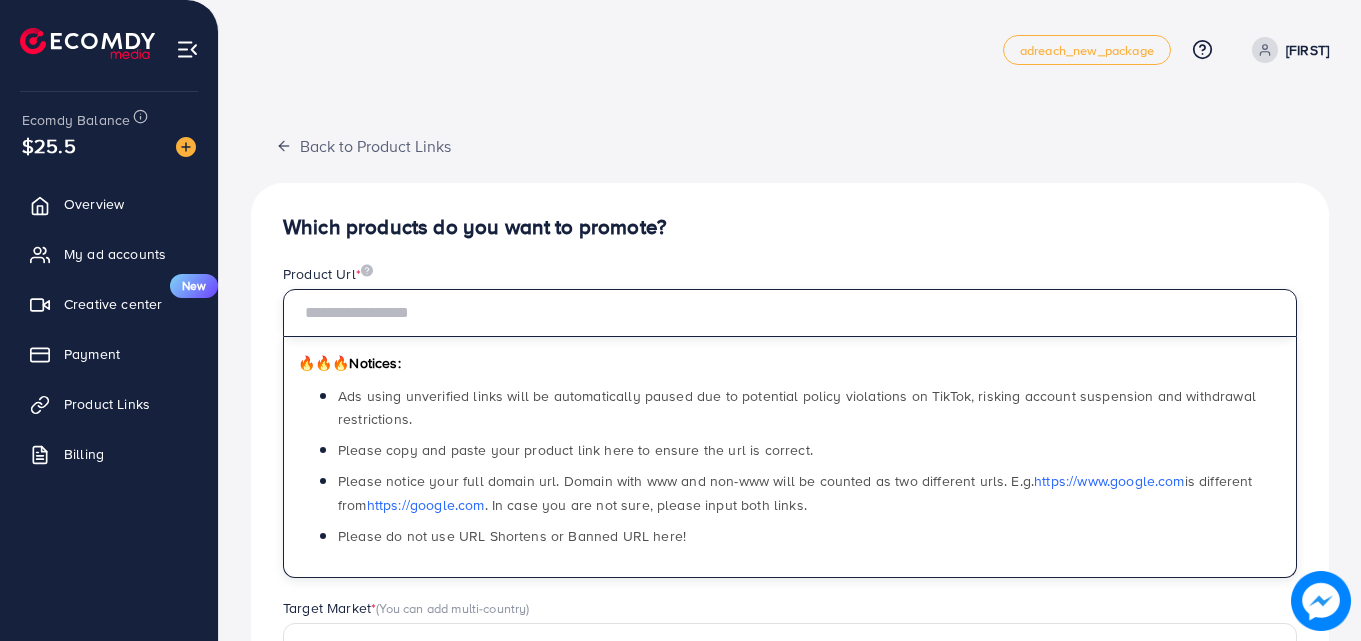 paste on "**********" 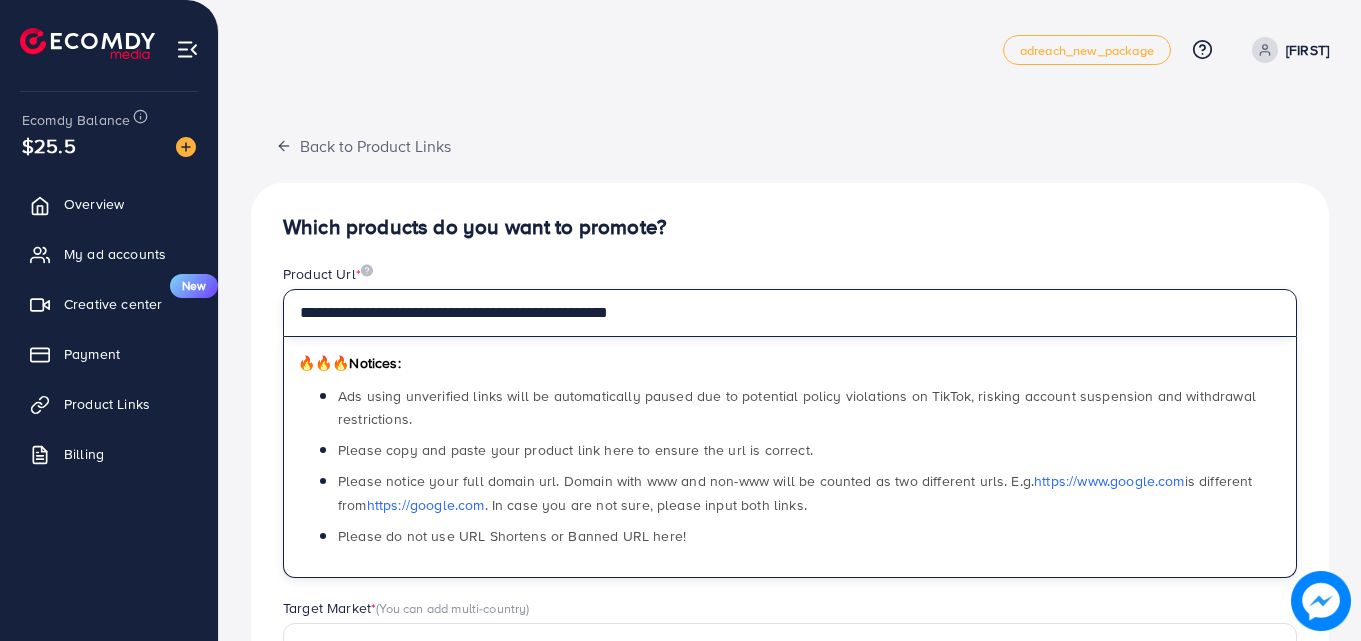 type on "**********" 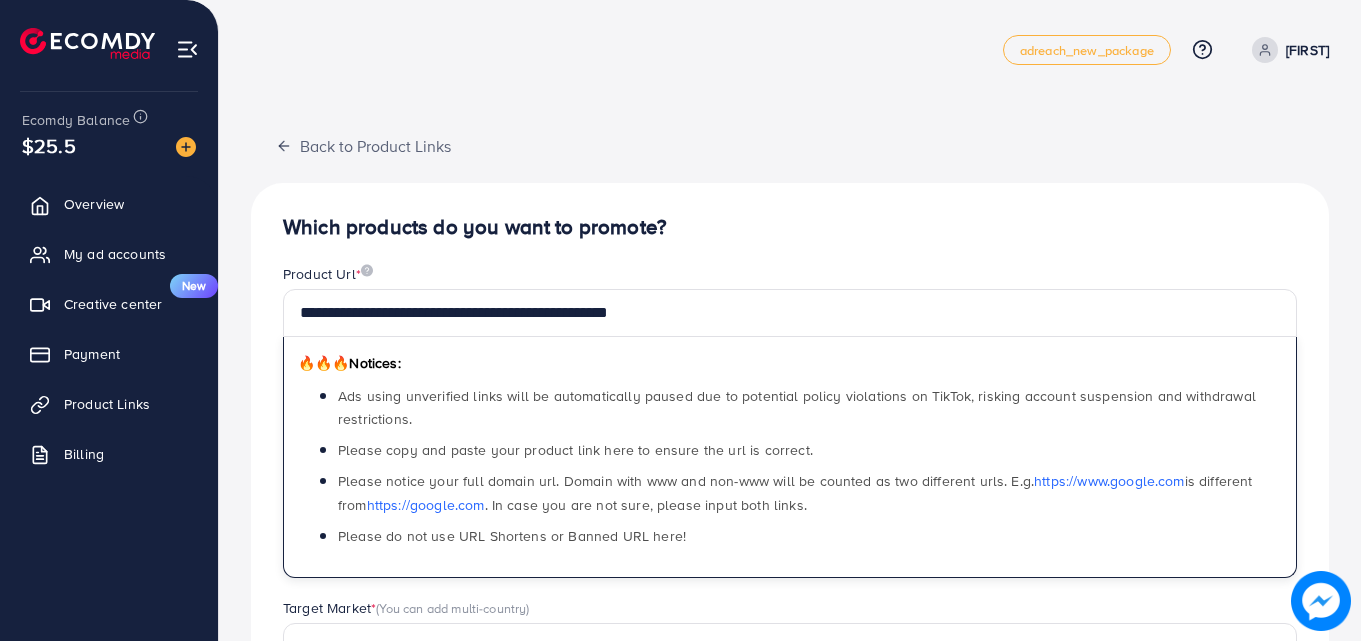click on "**********" at bounding box center (790, 638) 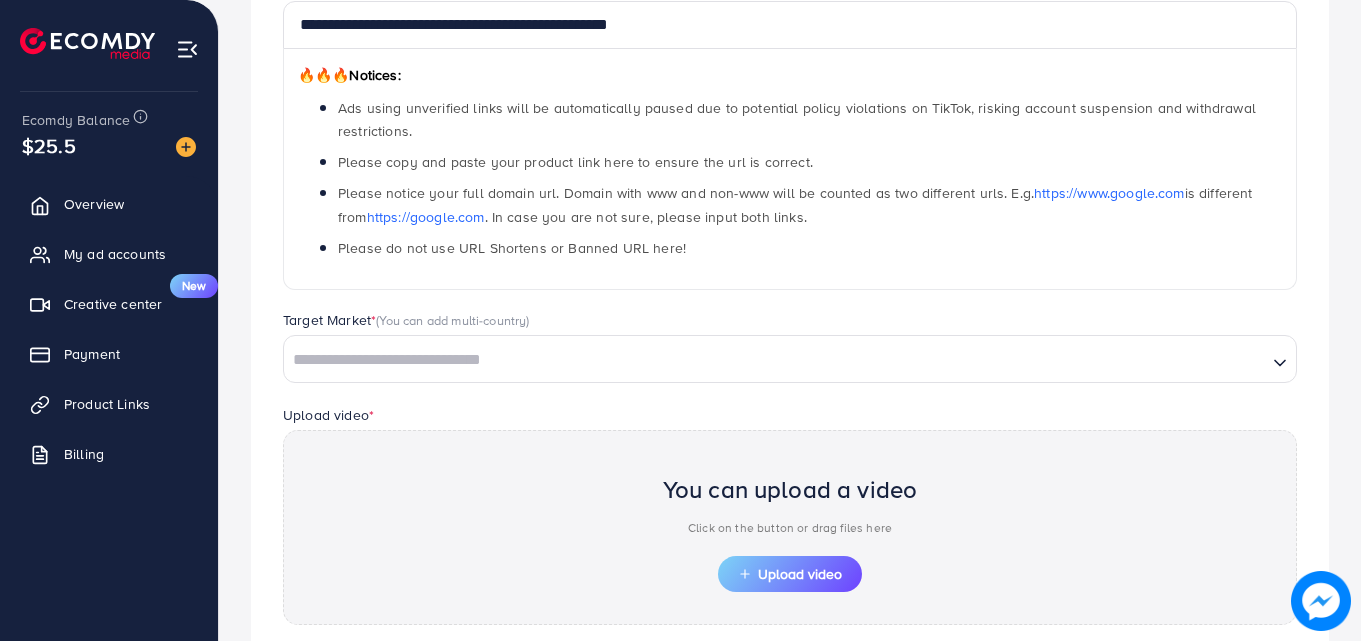 scroll, scrollTop: 484, scrollLeft: 0, axis: vertical 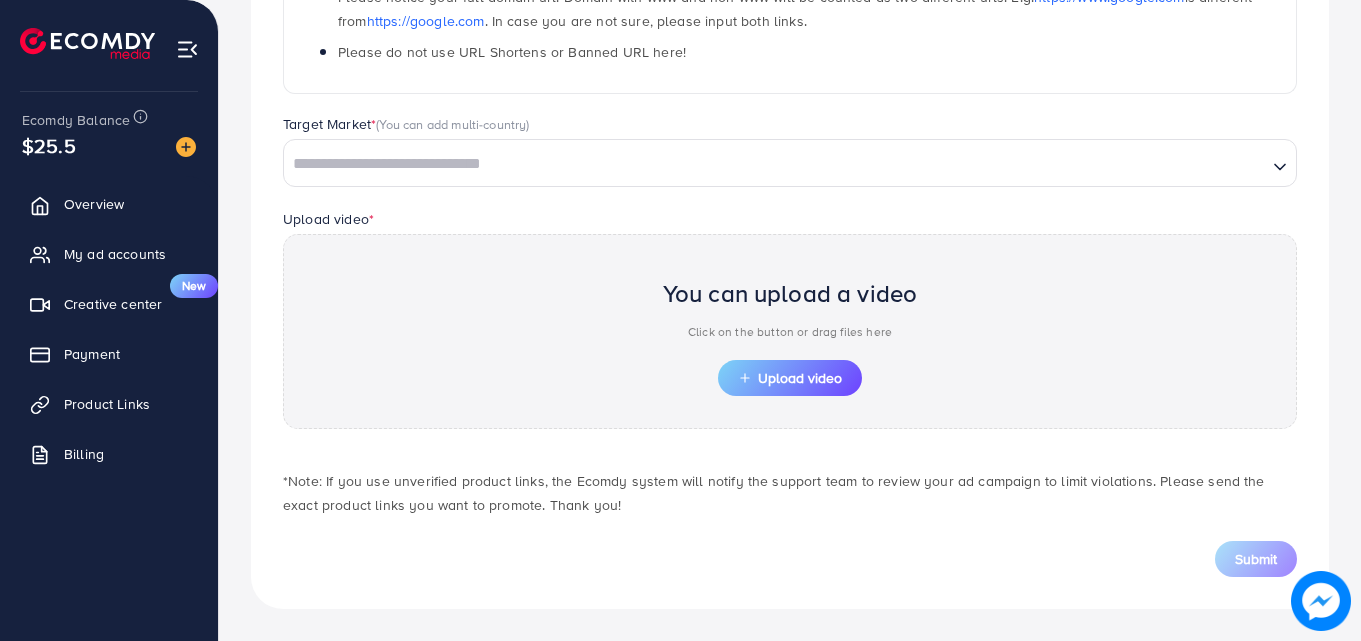 click at bounding box center [775, 164] 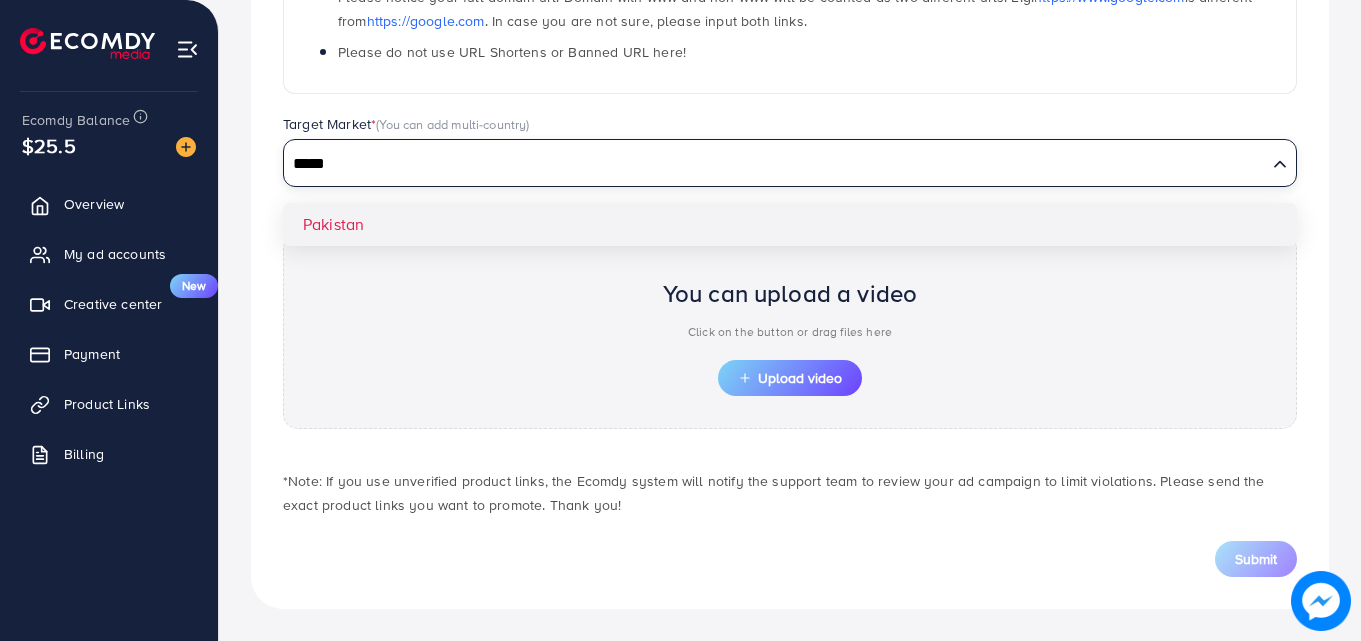 type on "*****" 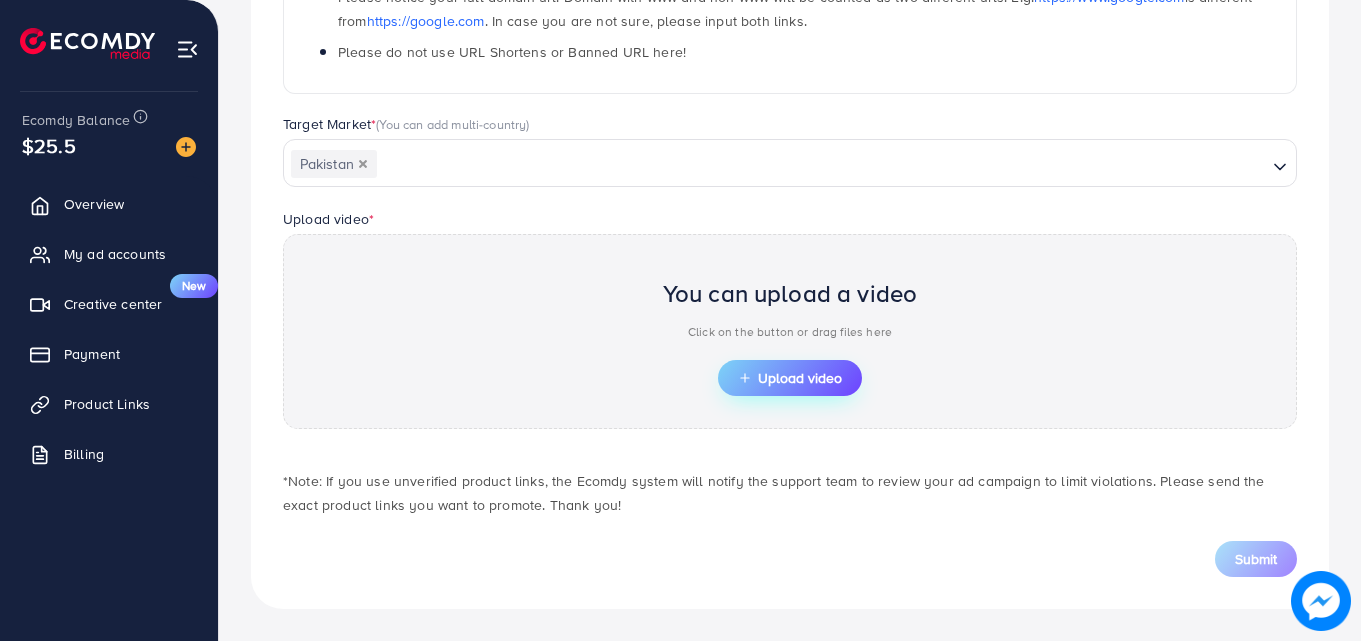 click on "Upload video" at bounding box center (790, 378) 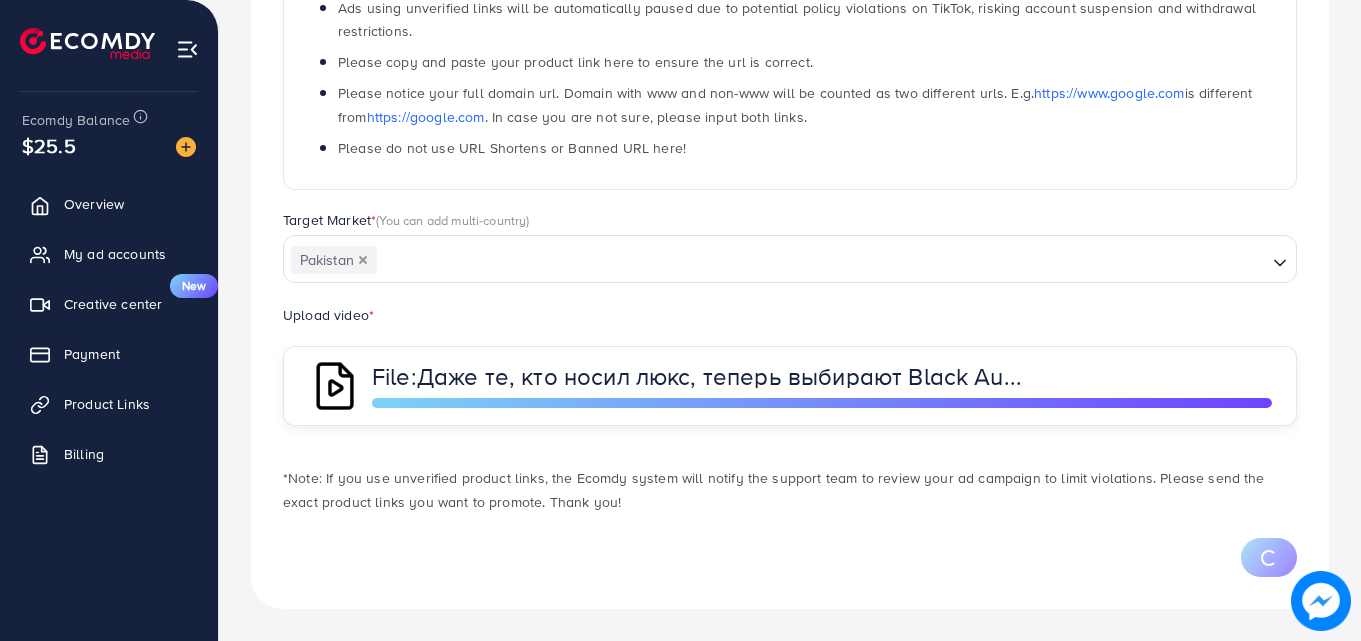 scroll, scrollTop: 484, scrollLeft: 0, axis: vertical 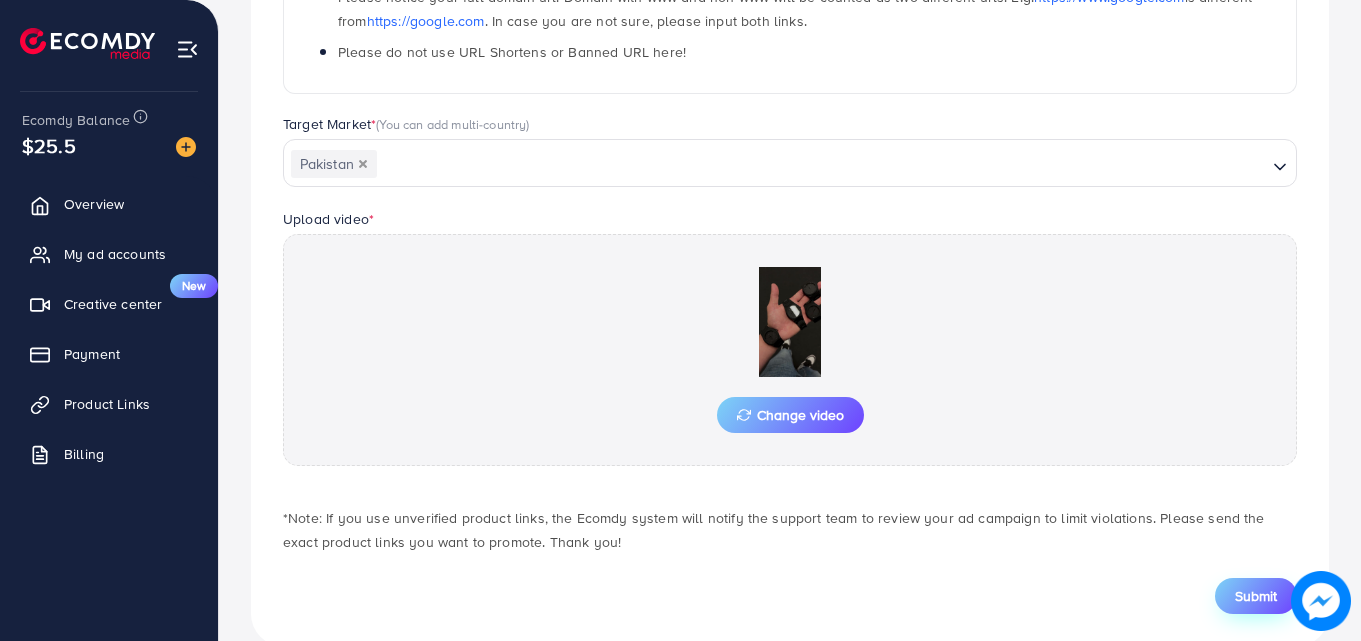click on "Submit" at bounding box center [1256, 596] 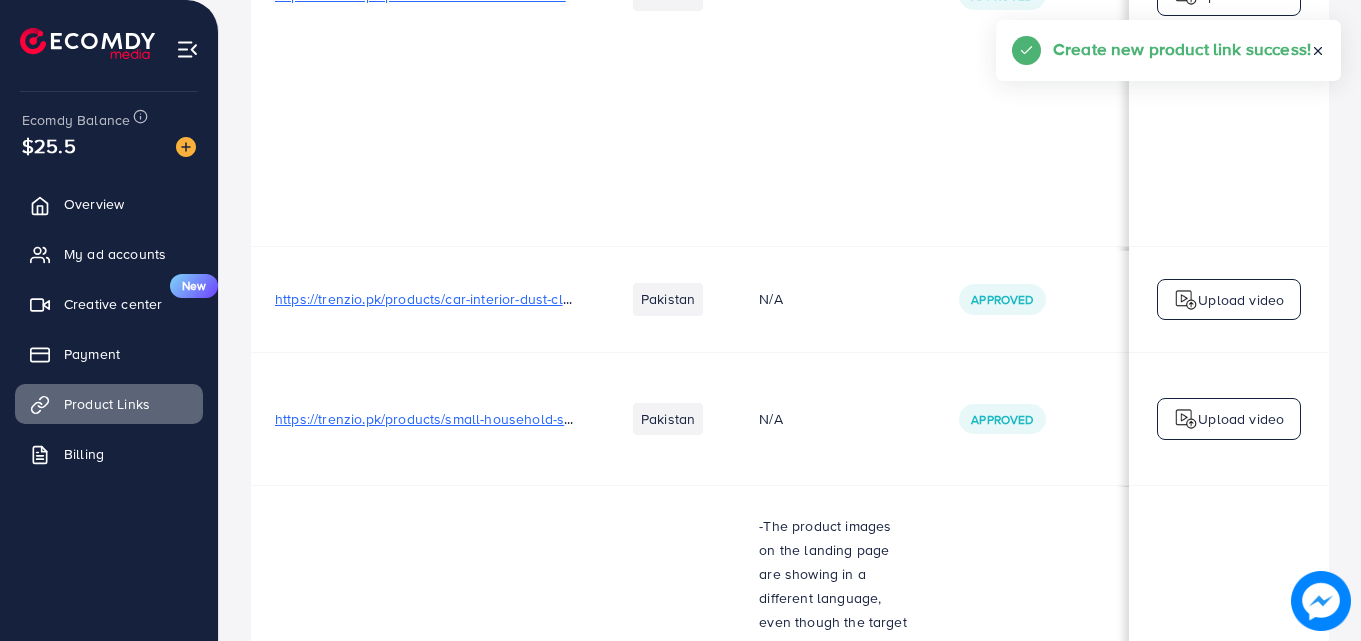 scroll, scrollTop: 4830, scrollLeft: 0, axis: vertical 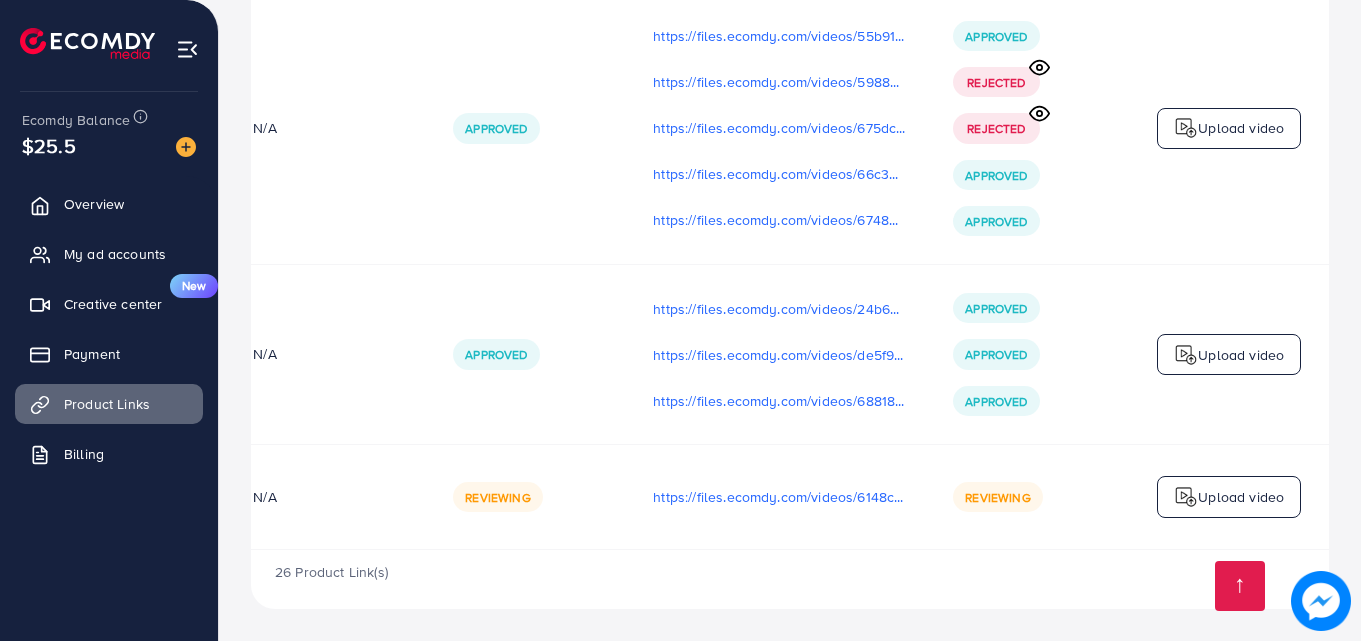 click at bounding box center [1186, 497] 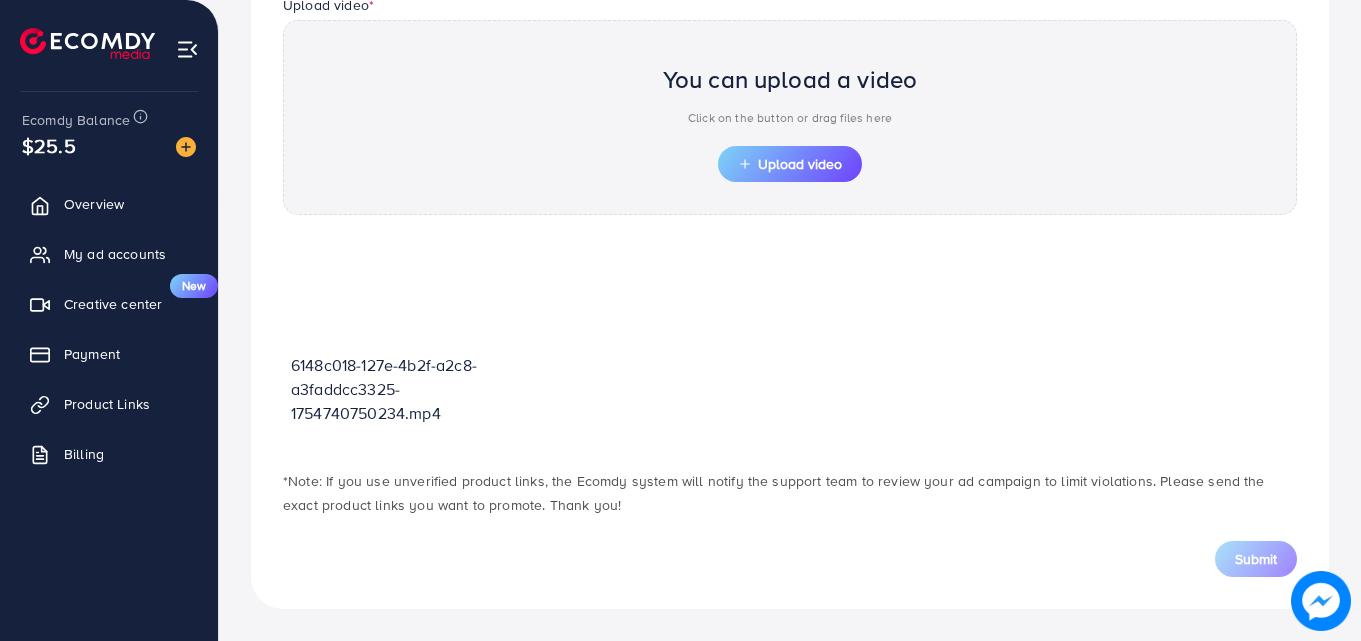 scroll, scrollTop: 698, scrollLeft: 0, axis: vertical 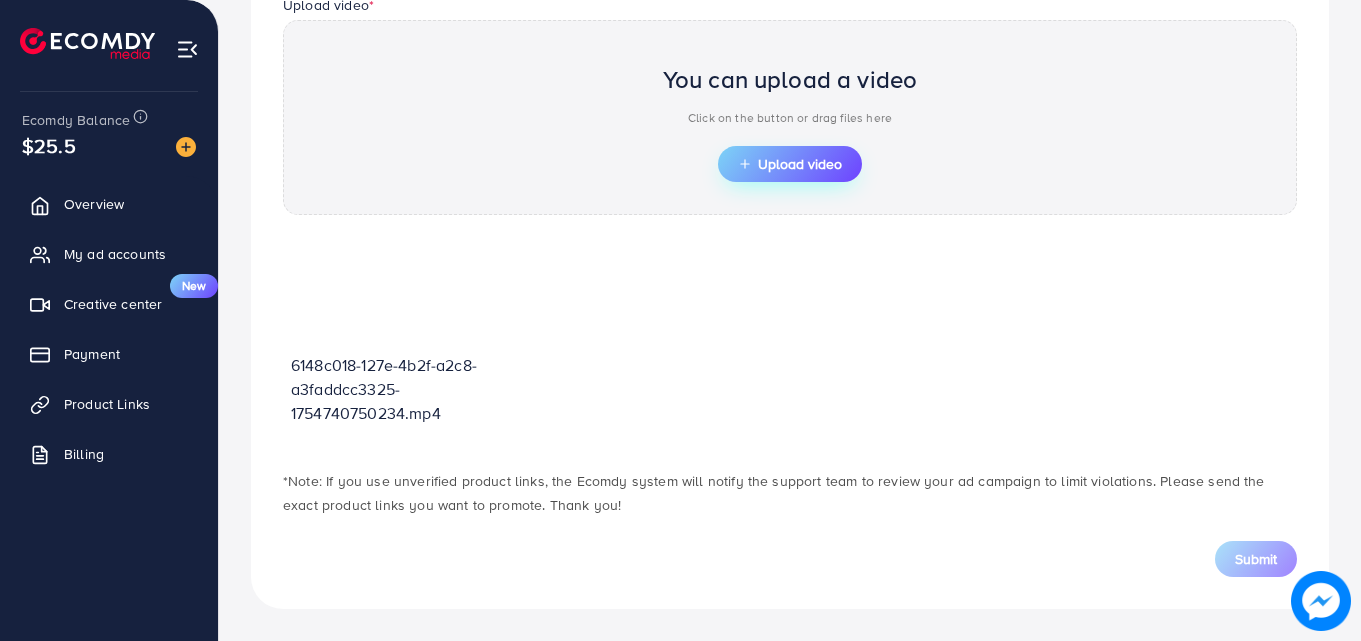 click on "Upload video" at bounding box center [790, 164] 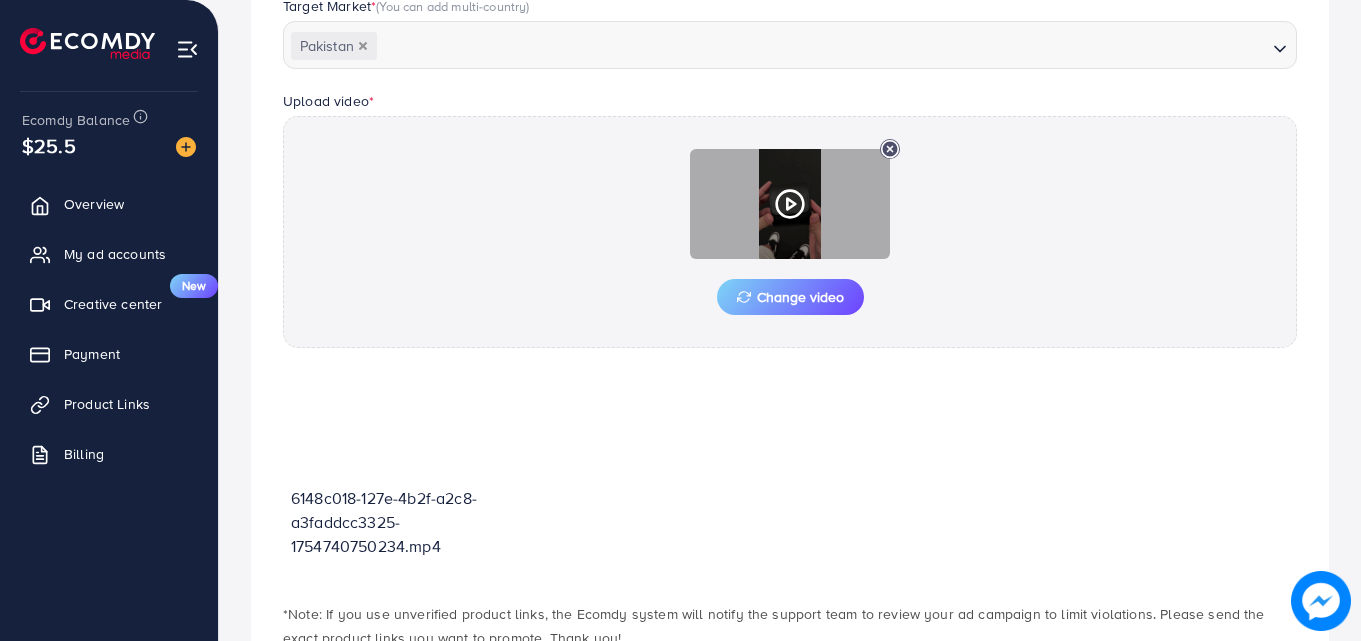 scroll, scrollTop: 698, scrollLeft: 0, axis: vertical 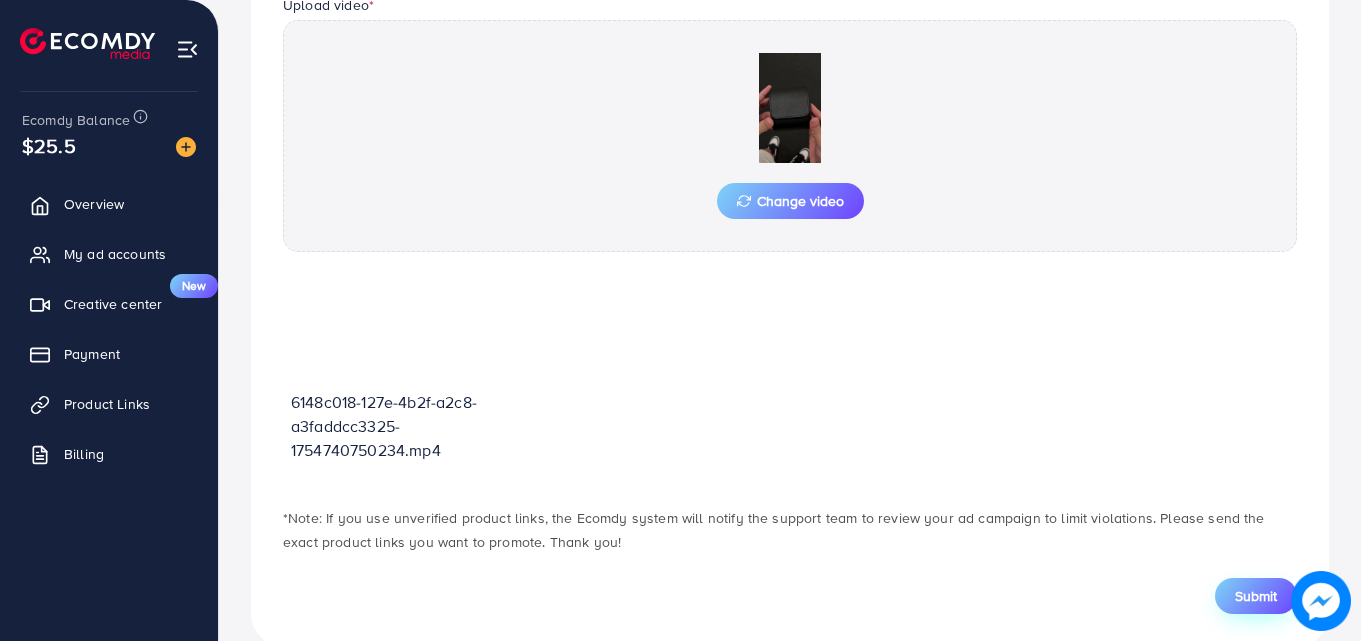 click on "Submit" at bounding box center [1256, 596] 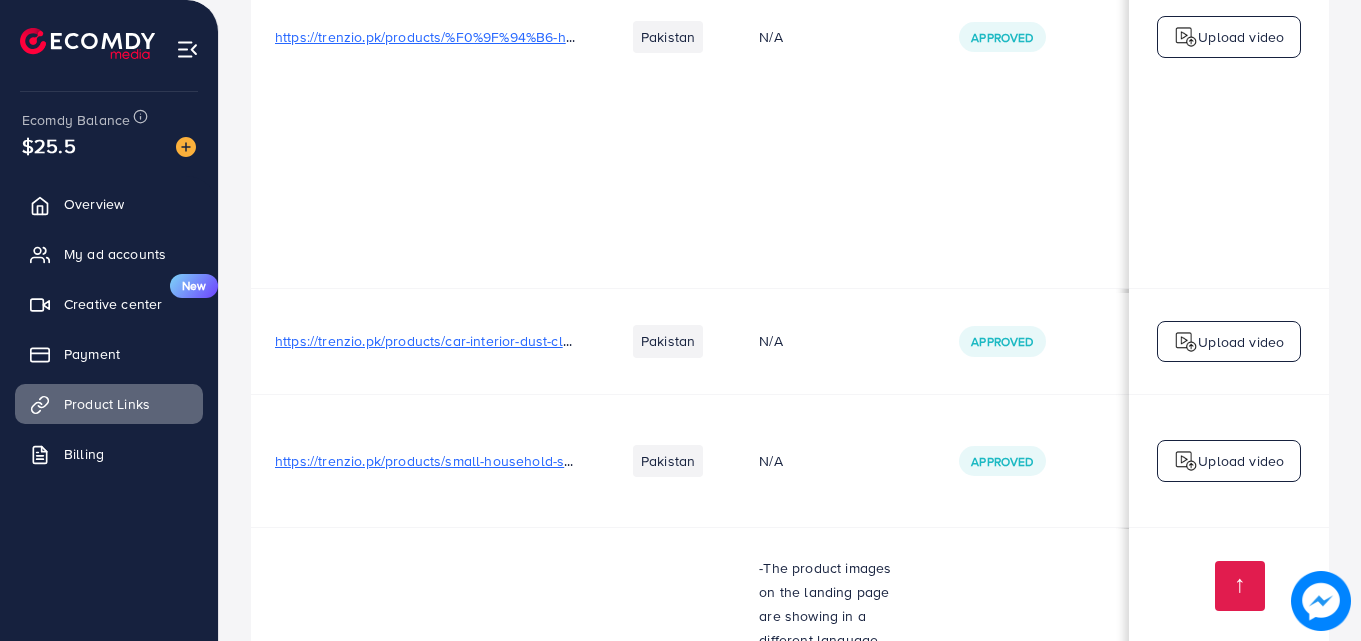 scroll, scrollTop: 2963, scrollLeft: 0, axis: vertical 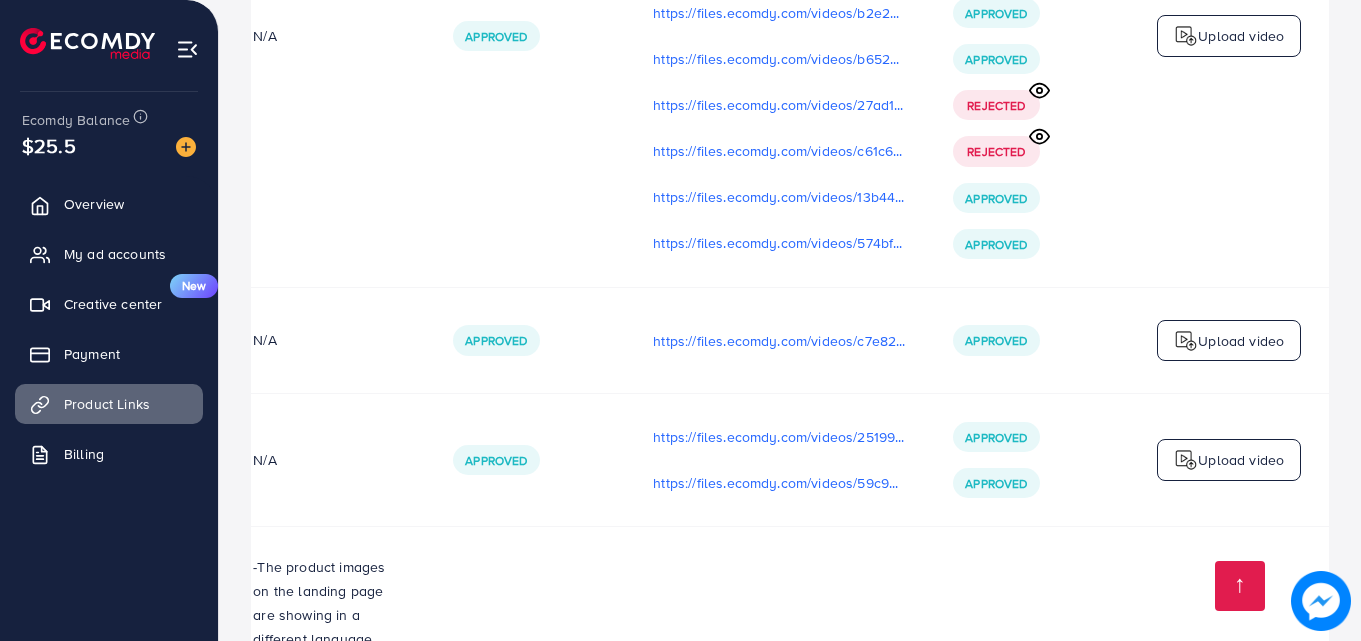 click at bounding box center [1186, 341] 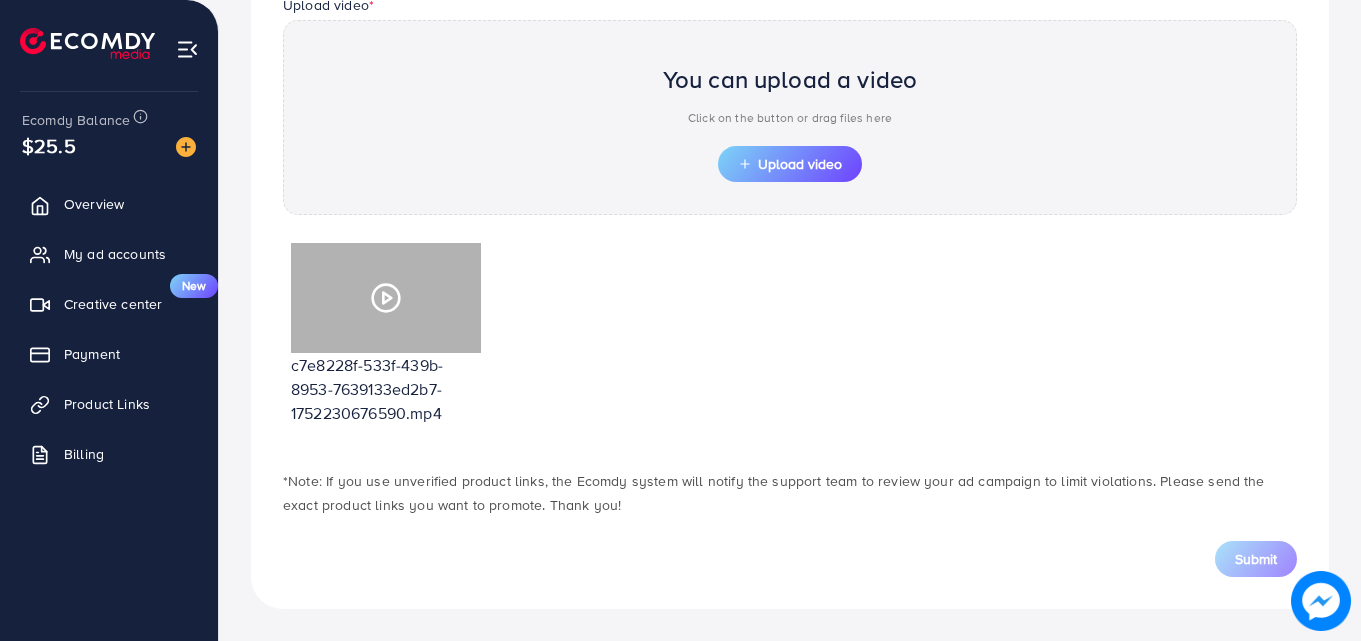 click at bounding box center [386, 298] 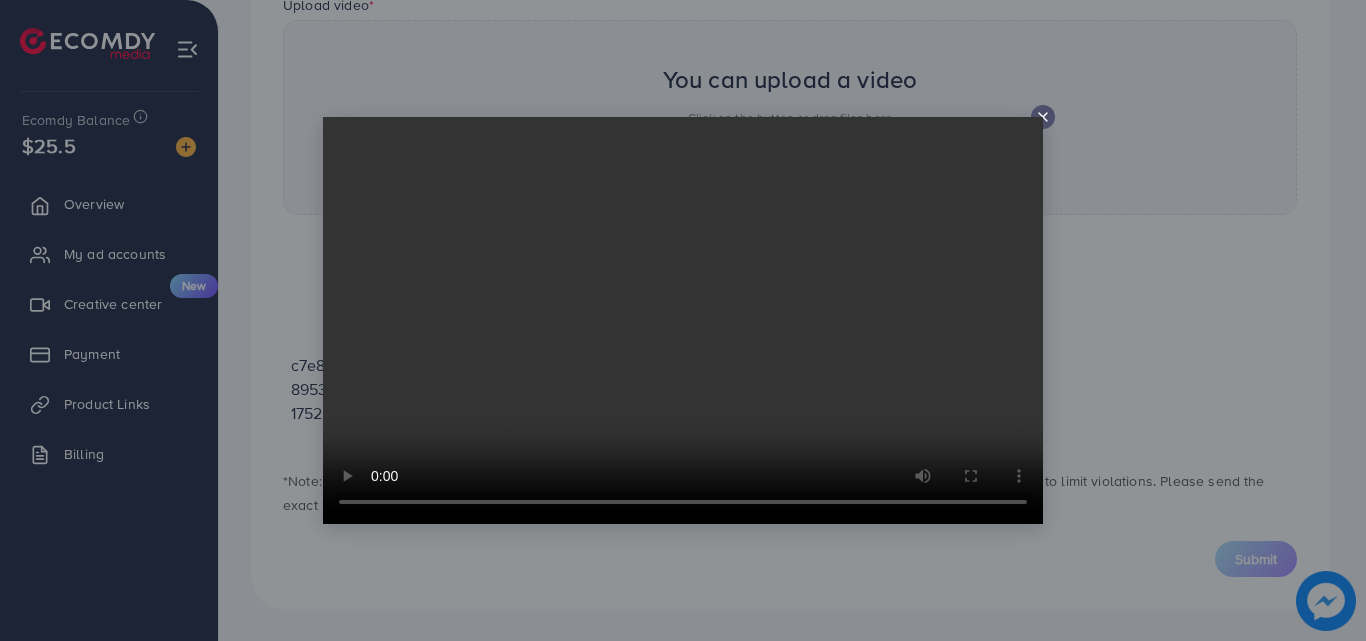click at bounding box center (683, 320) 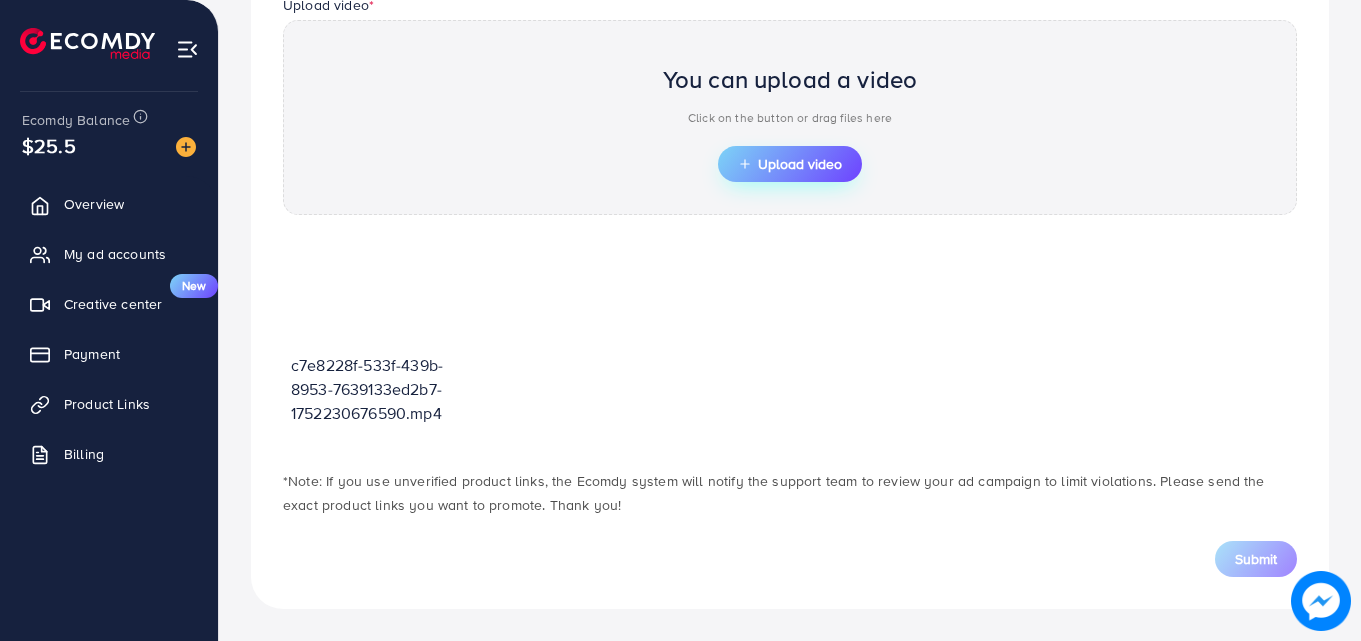 click on "Upload video" at bounding box center (790, 164) 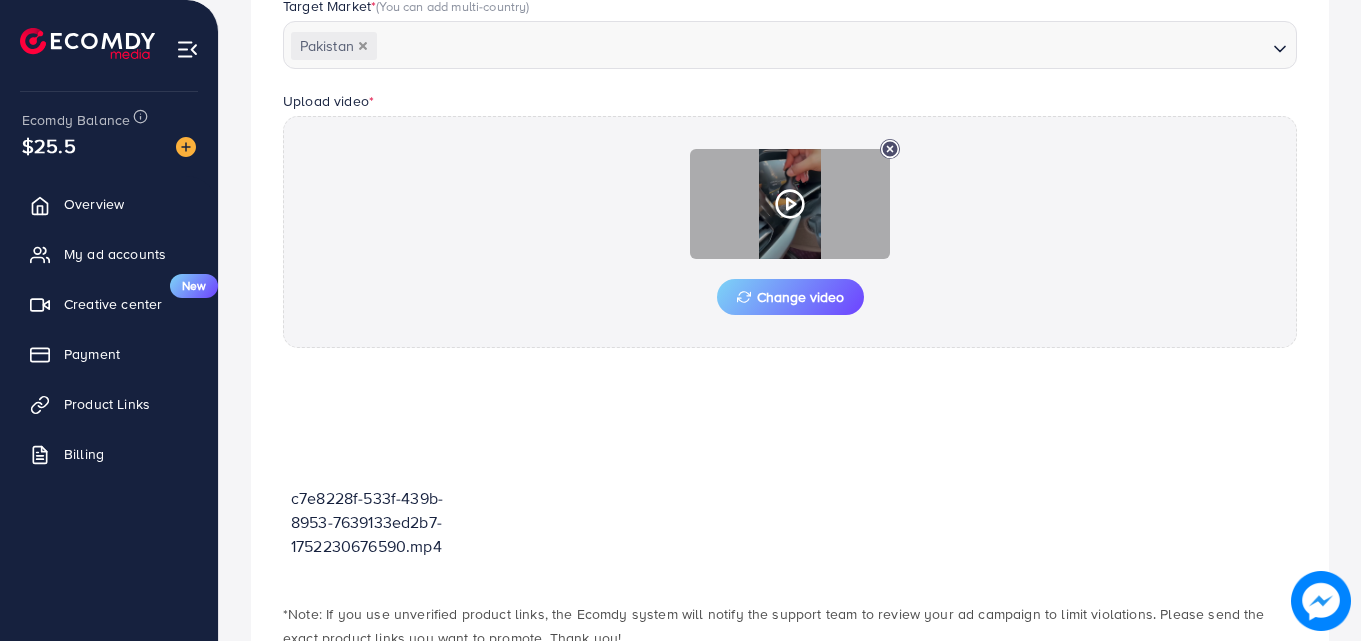 scroll, scrollTop: 698, scrollLeft: 0, axis: vertical 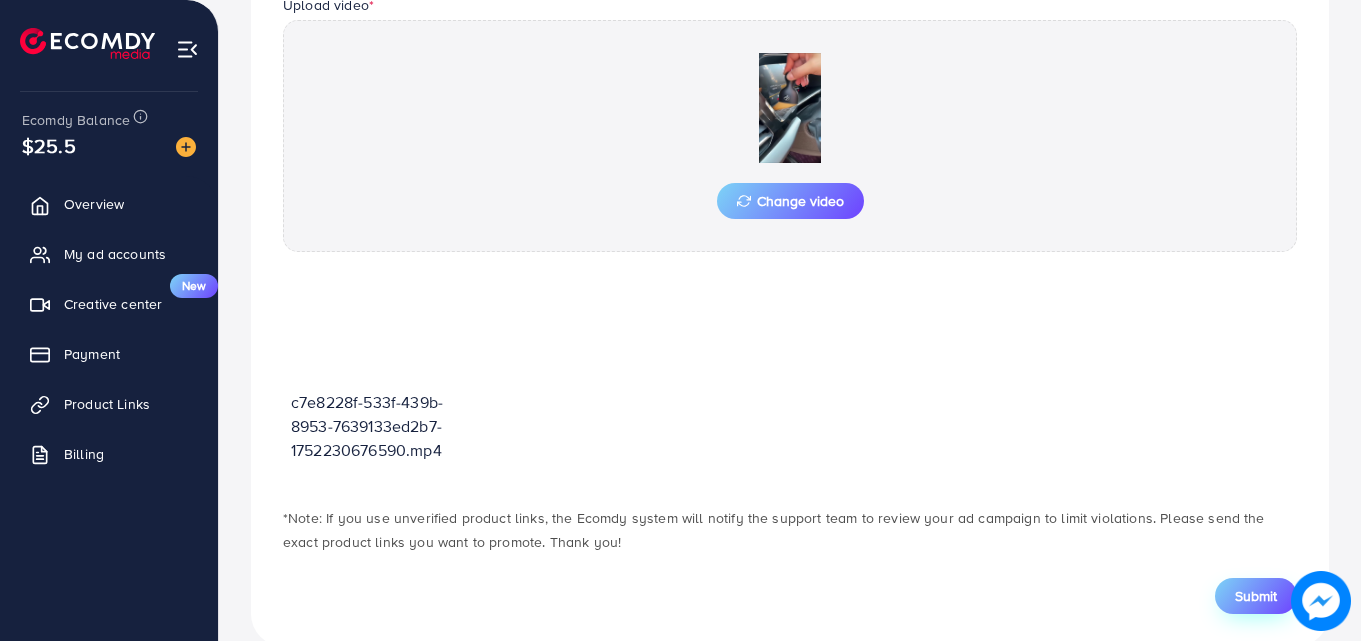 click on "Submit" at bounding box center (1256, 596) 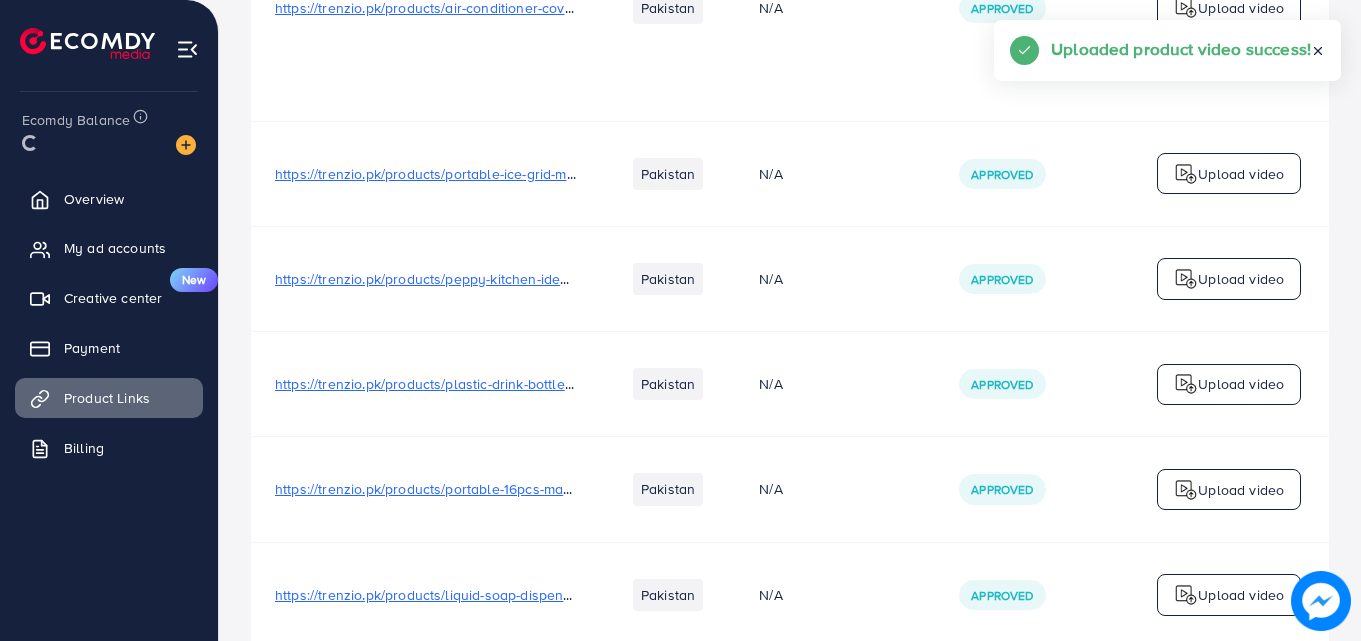 scroll, scrollTop: 0, scrollLeft: 0, axis: both 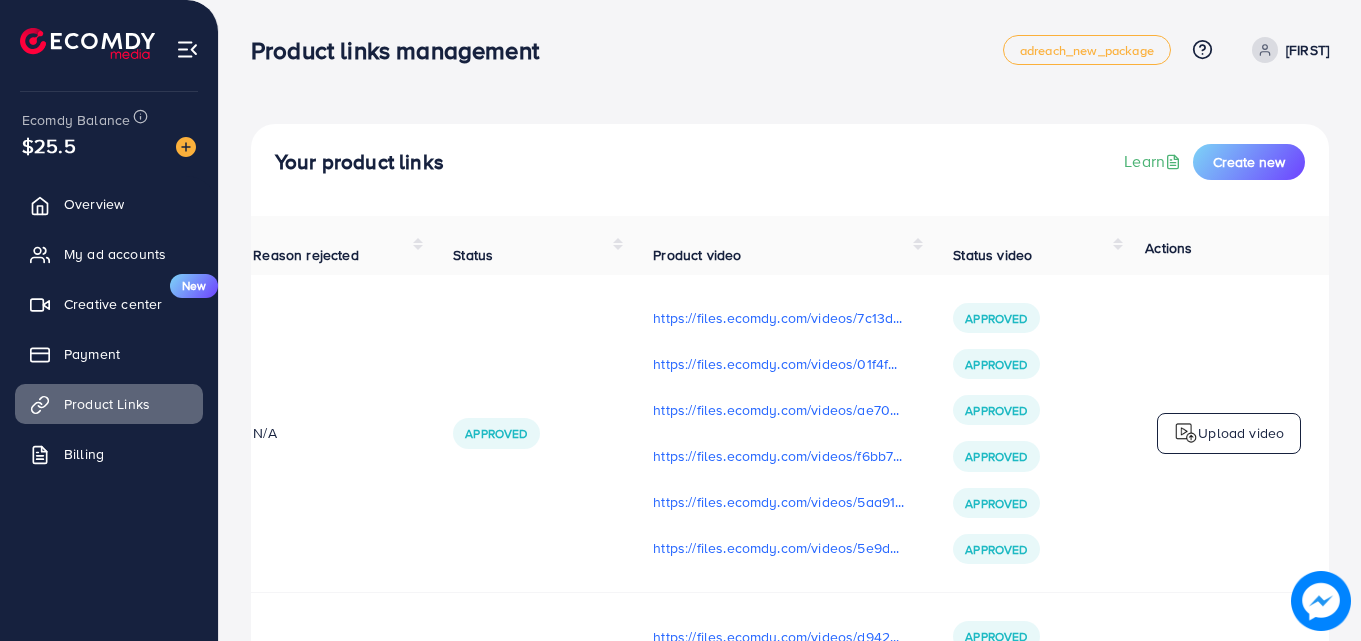 click on "Approved" at bounding box center [529, 434] 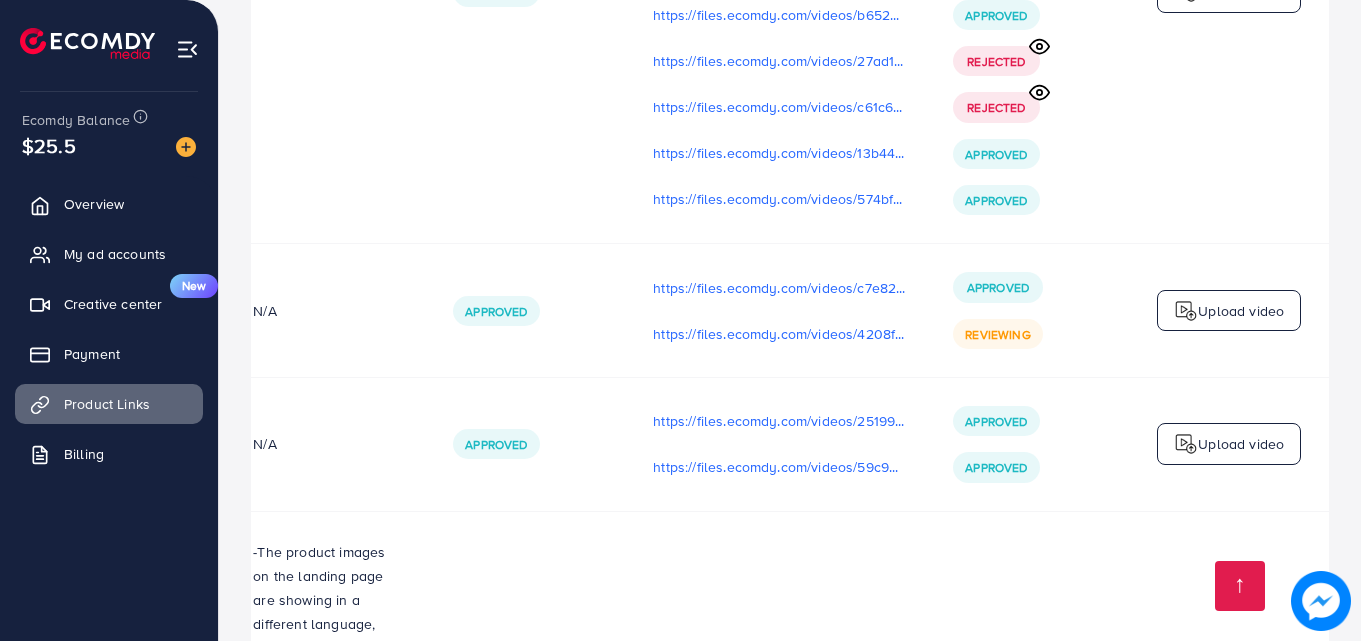 scroll, scrollTop: 3133, scrollLeft: 0, axis: vertical 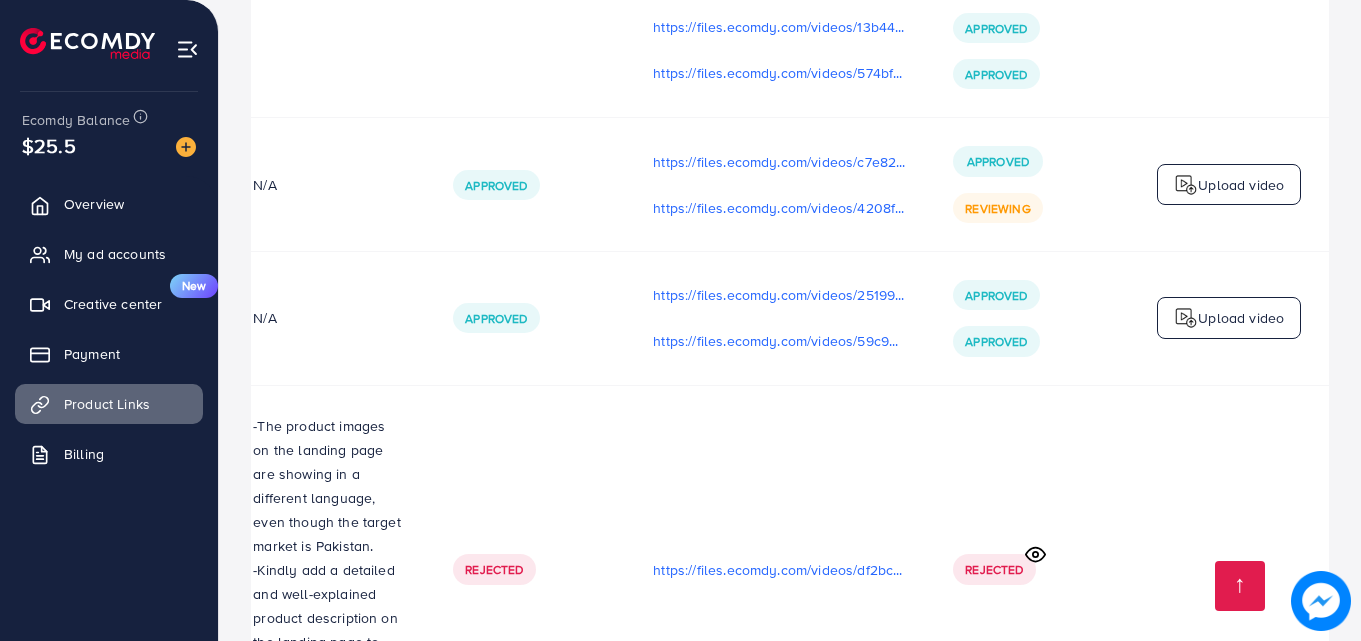 click on "Upload video" at bounding box center (1241, 185) 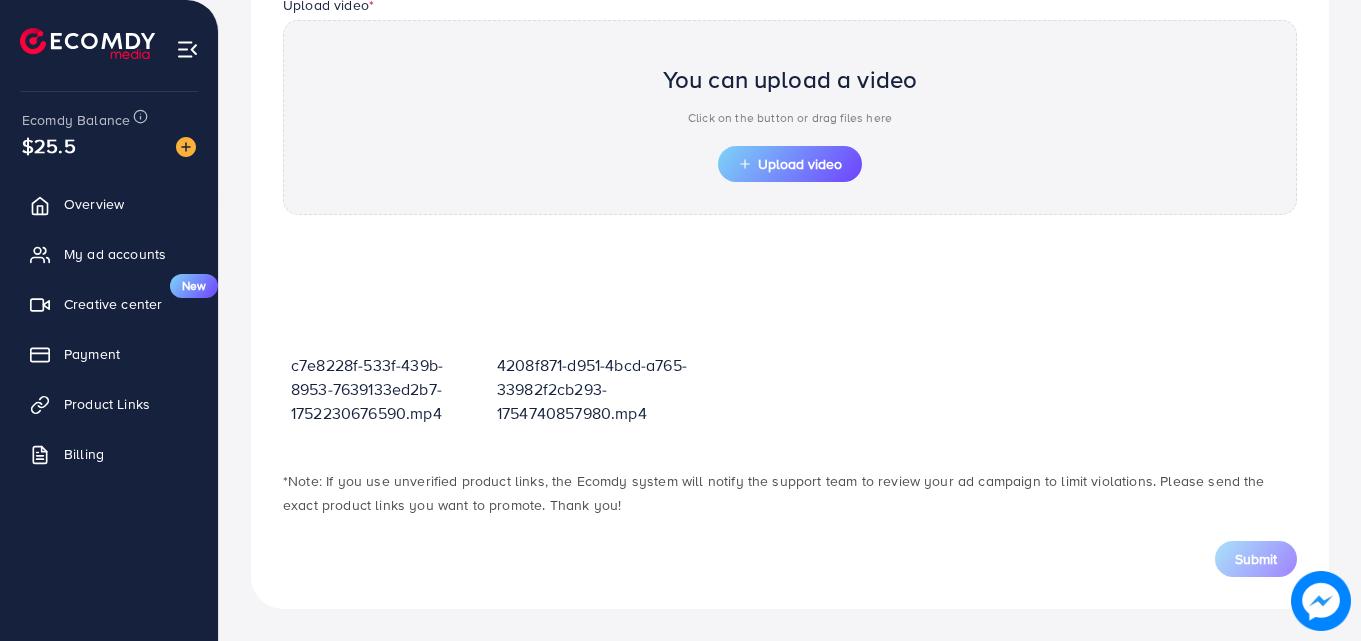 scroll, scrollTop: 698, scrollLeft: 0, axis: vertical 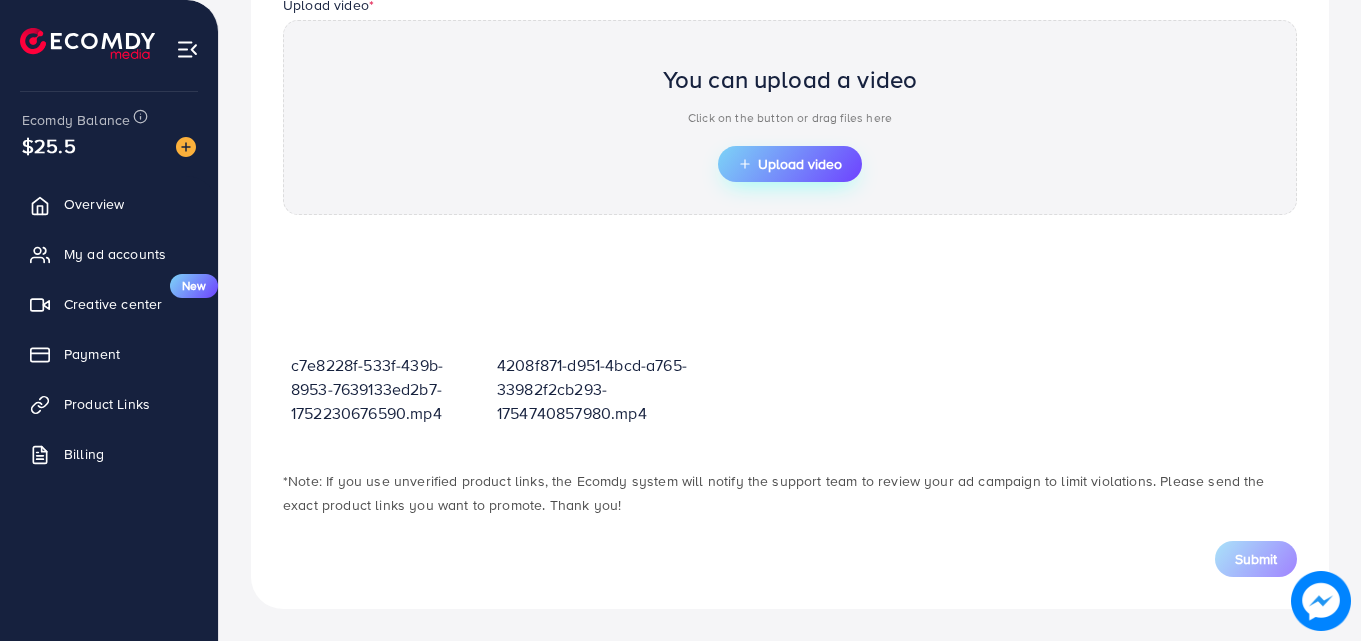click on "Upload video" at bounding box center (790, 164) 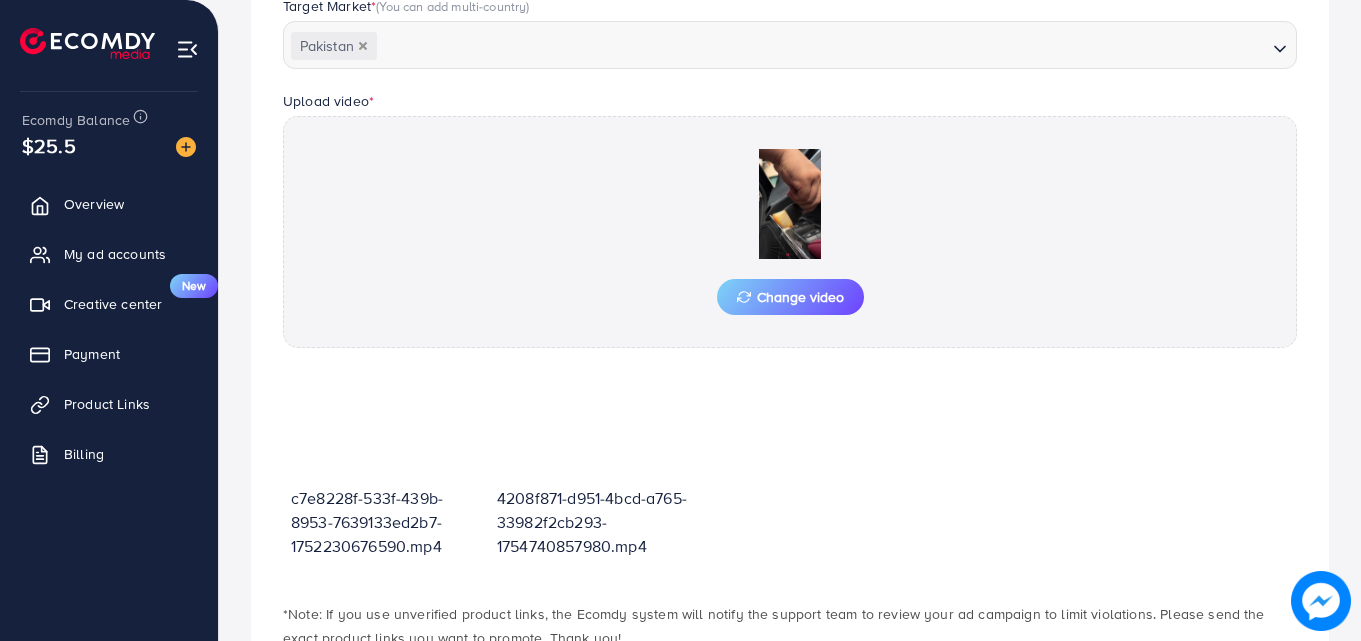 scroll, scrollTop: 698, scrollLeft: 0, axis: vertical 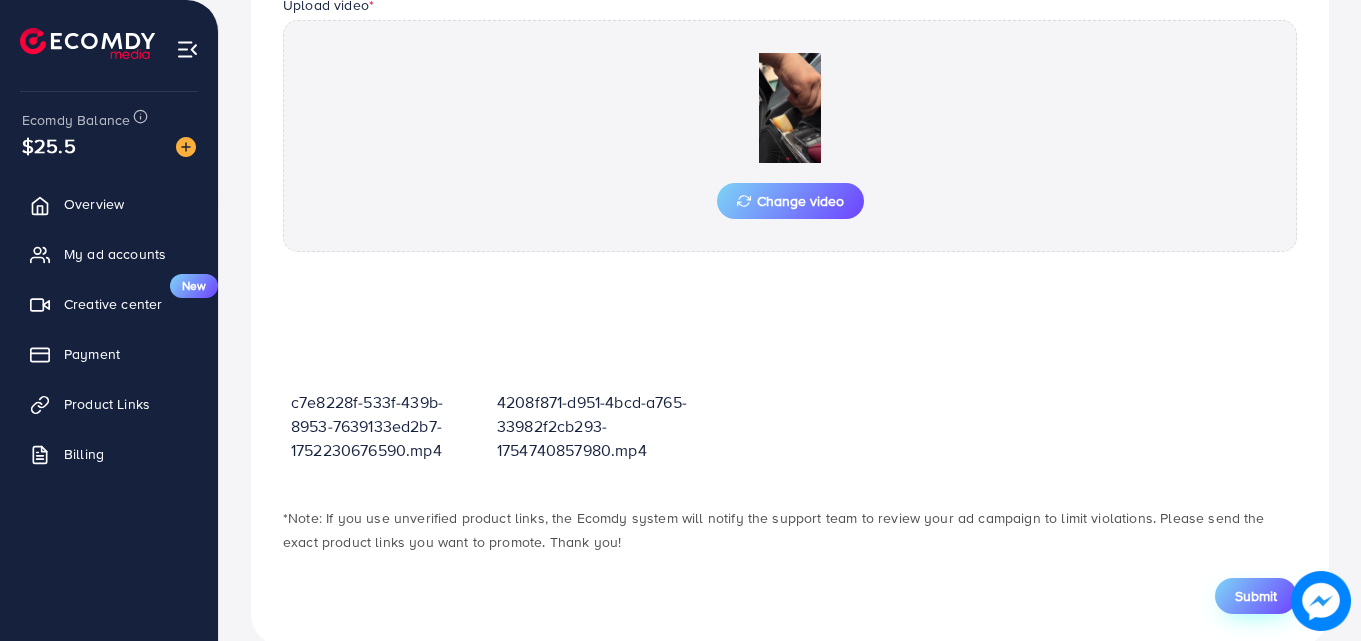click on "Submit" at bounding box center (1256, 596) 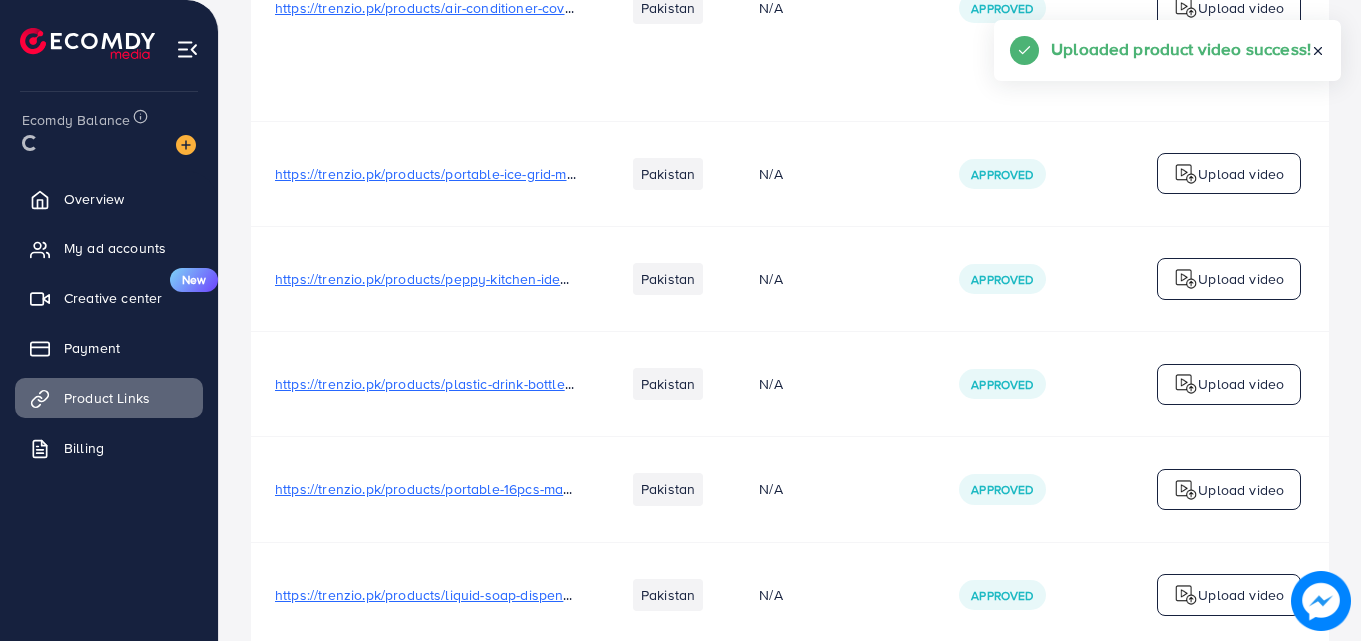 scroll, scrollTop: 0, scrollLeft: 0, axis: both 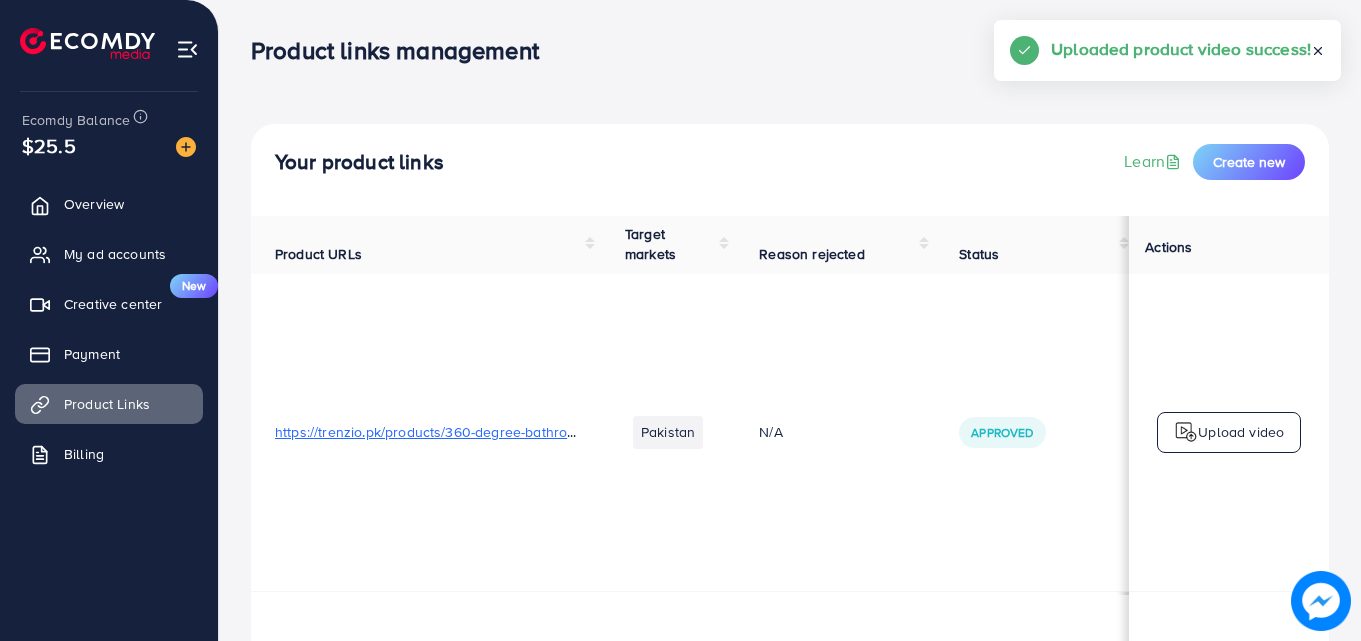 click on "N/A" at bounding box center (835, 433) 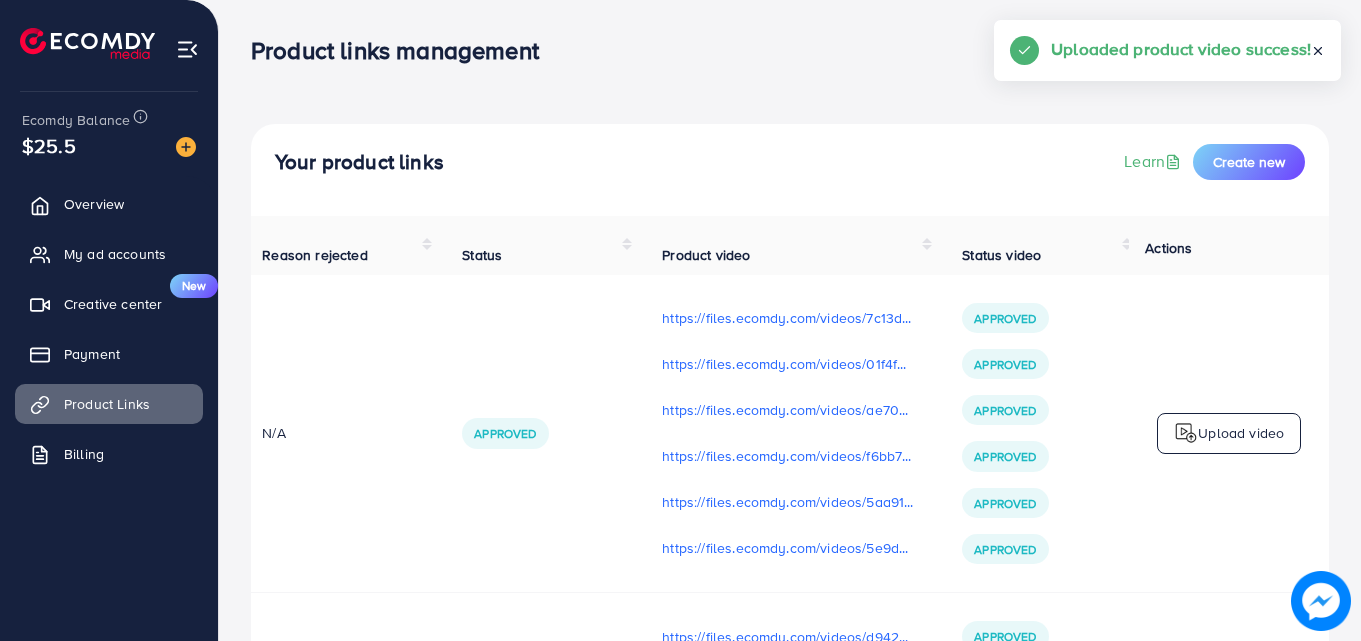 scroll, scrollTop: 0, scrollLeft: 506, axis: horizontal 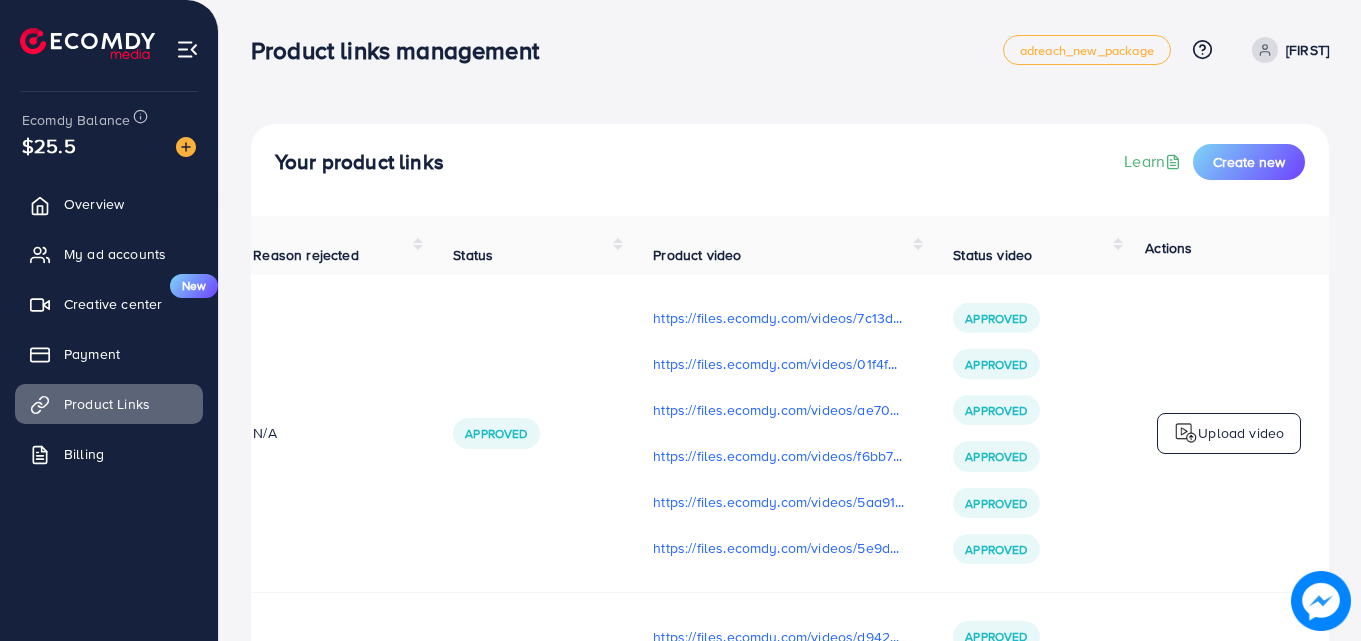 click on "Approved" at bounding box center (529, 434) 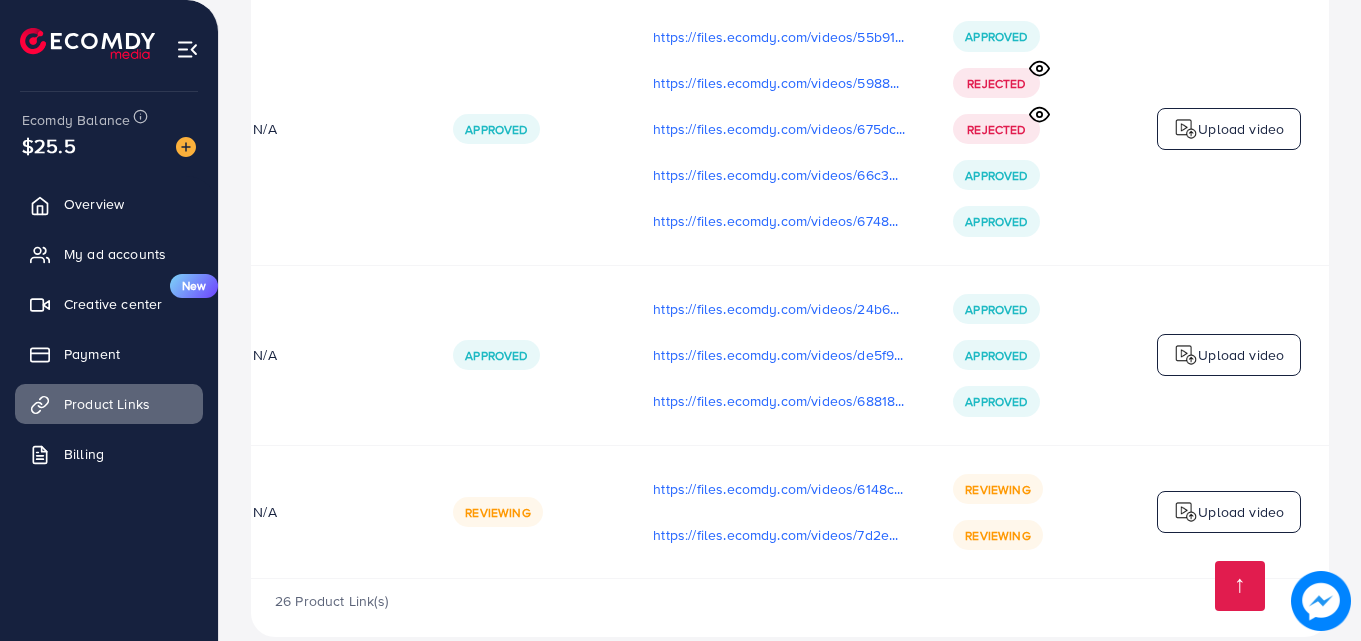 scroll, scrollTop: 4932, scrollLeft: 0, axis: vertical 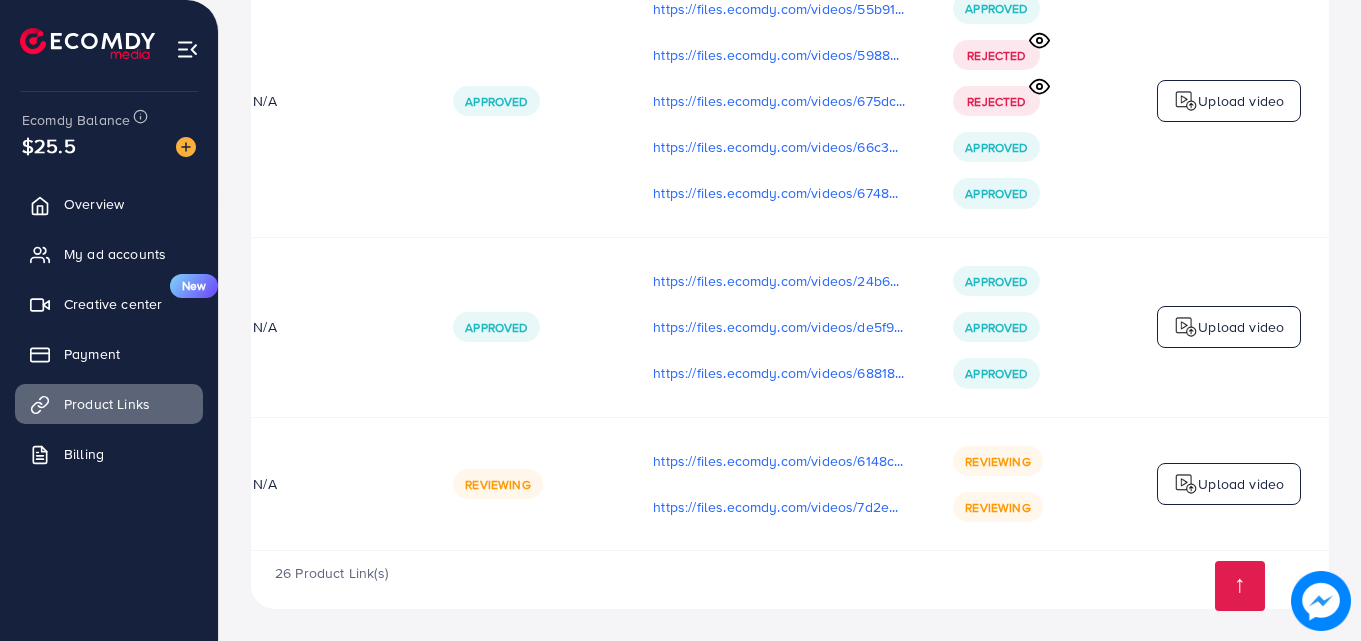 click on "Upload video" at bounding box center (1229, 484) 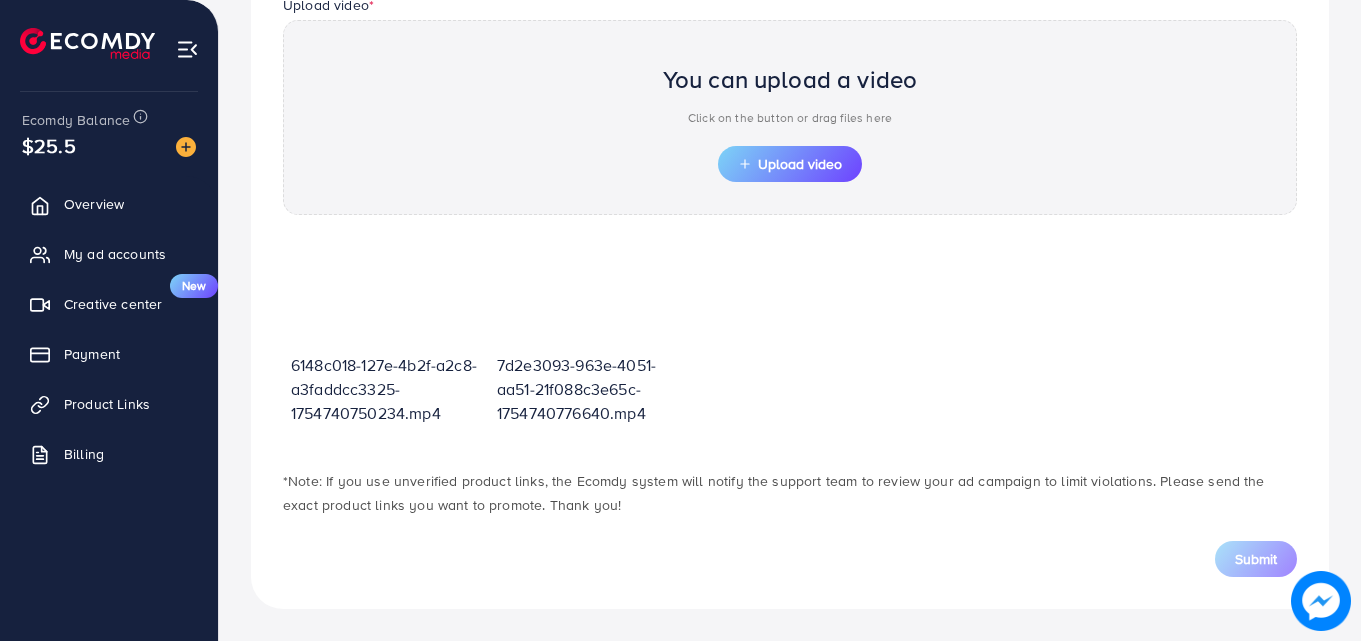 scroll, scrollTop: 698, scrollLeft: 0, axis: vertical 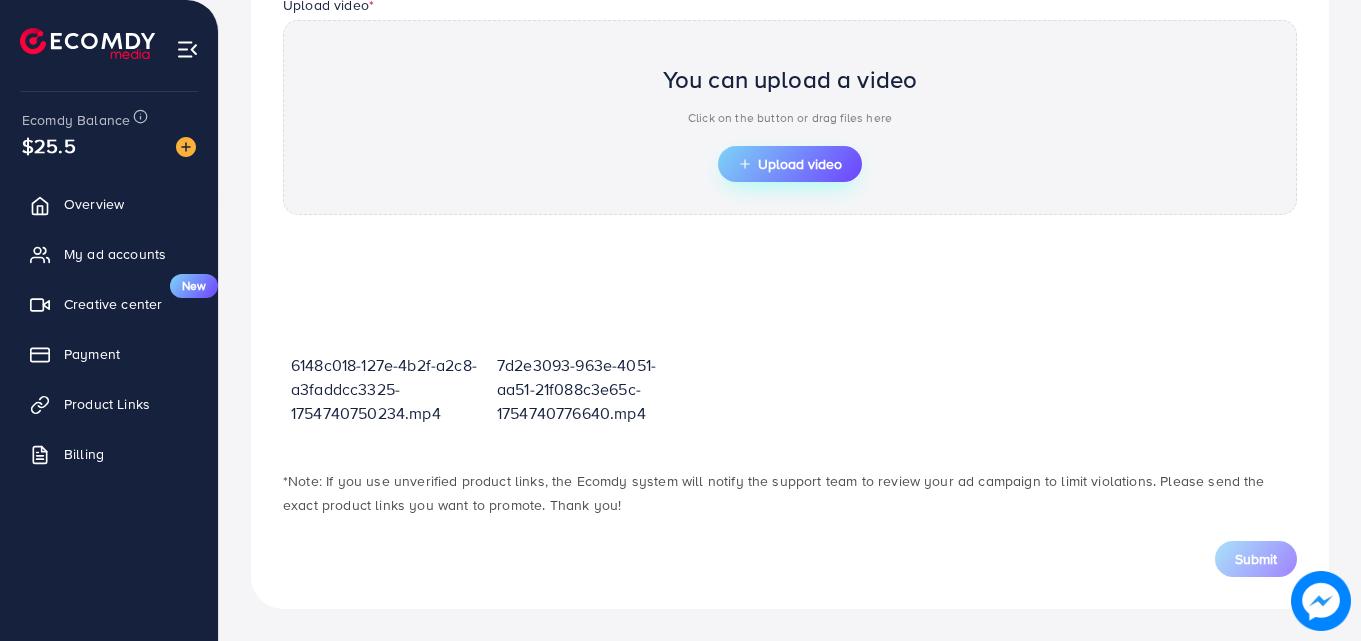 click on "Upload video" at bounding box center [790, 164] 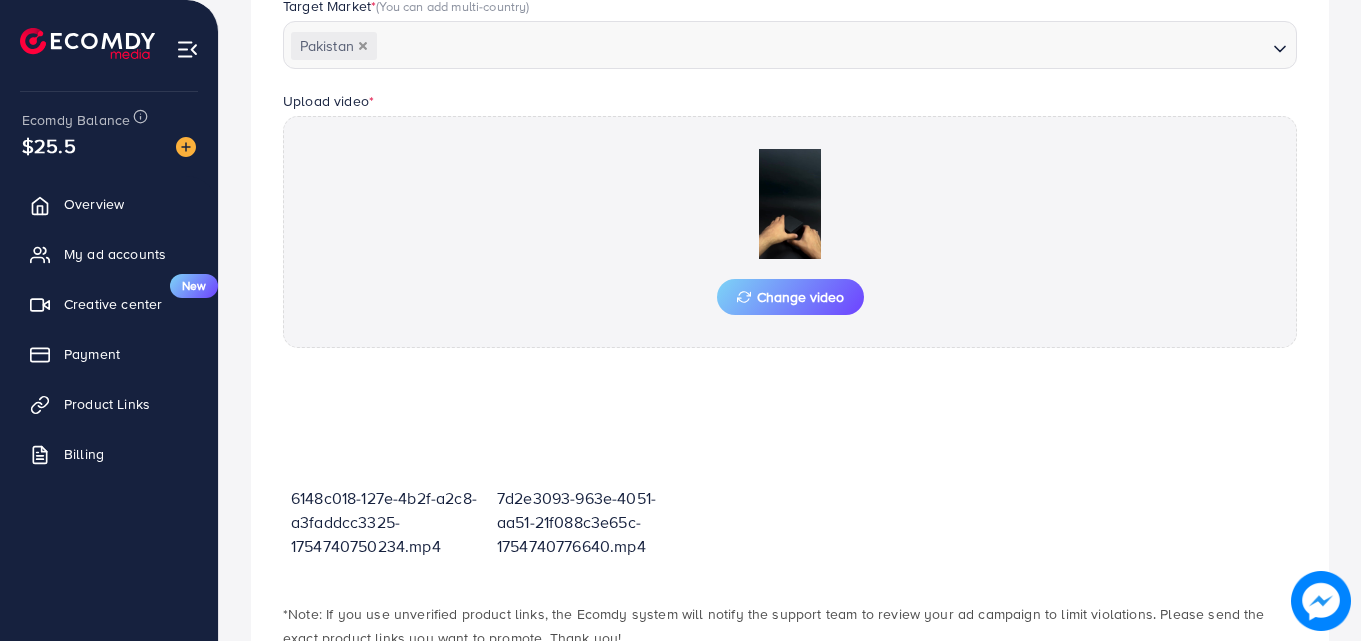 scroll, scrollTop: 698, scrollLeft: 0, axis: vertical 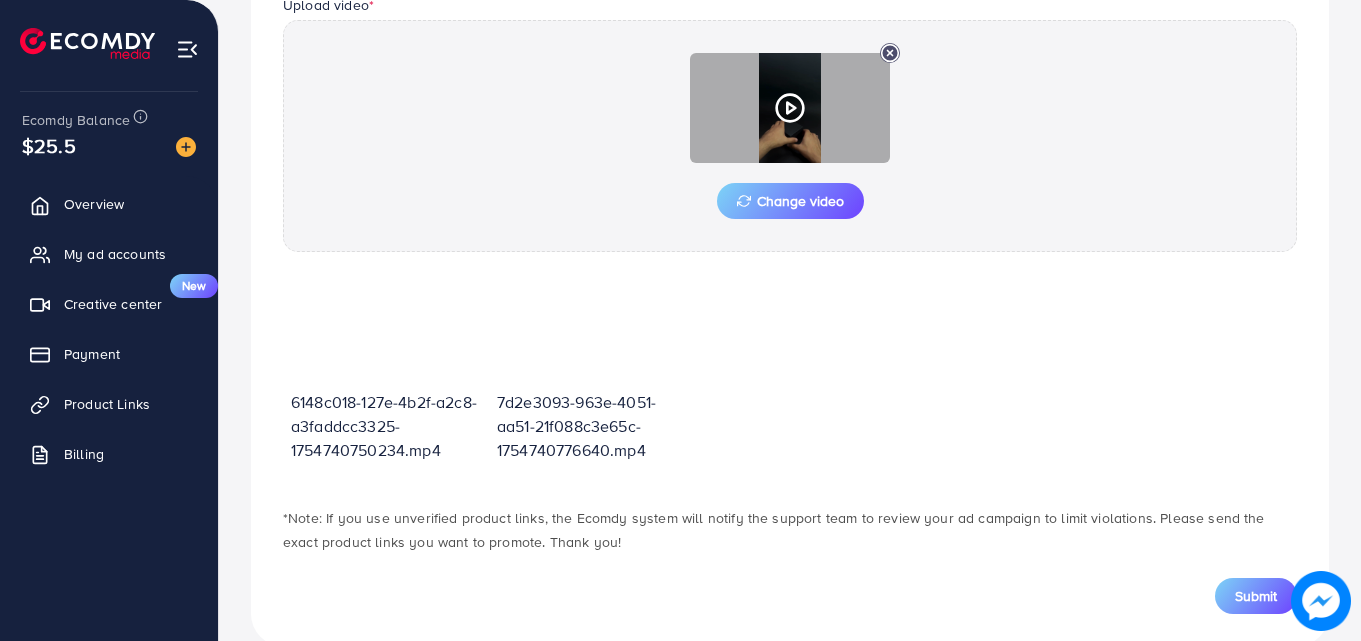 click 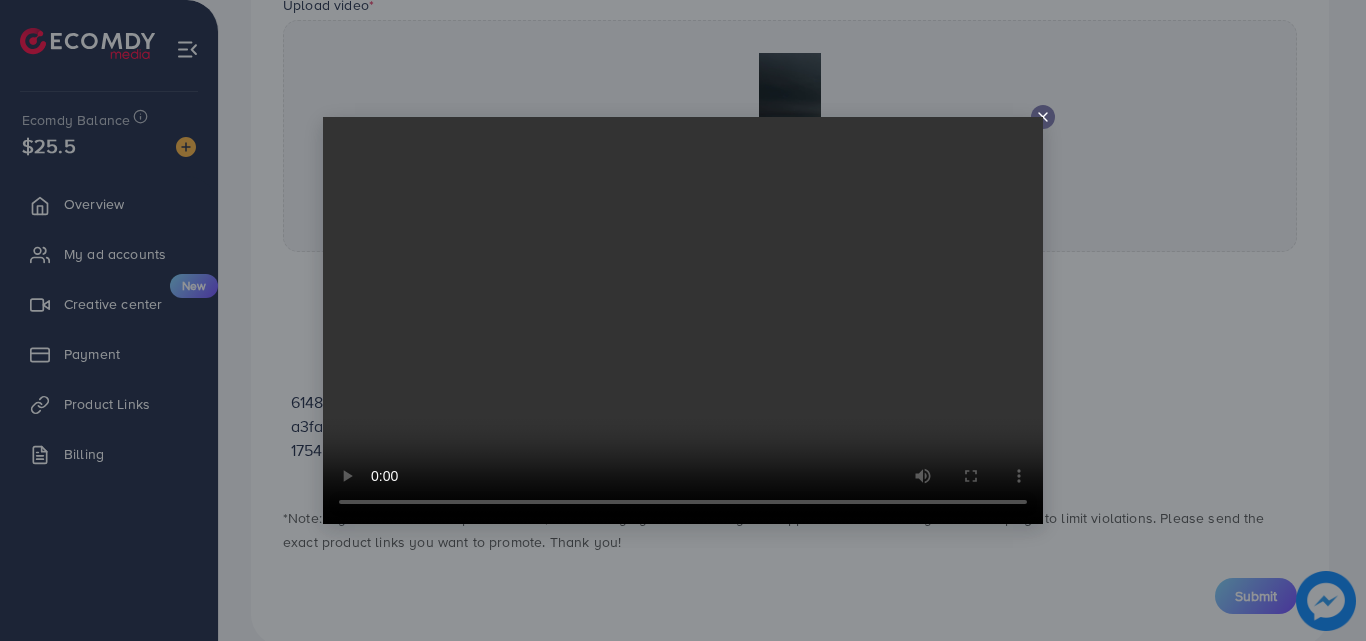 click 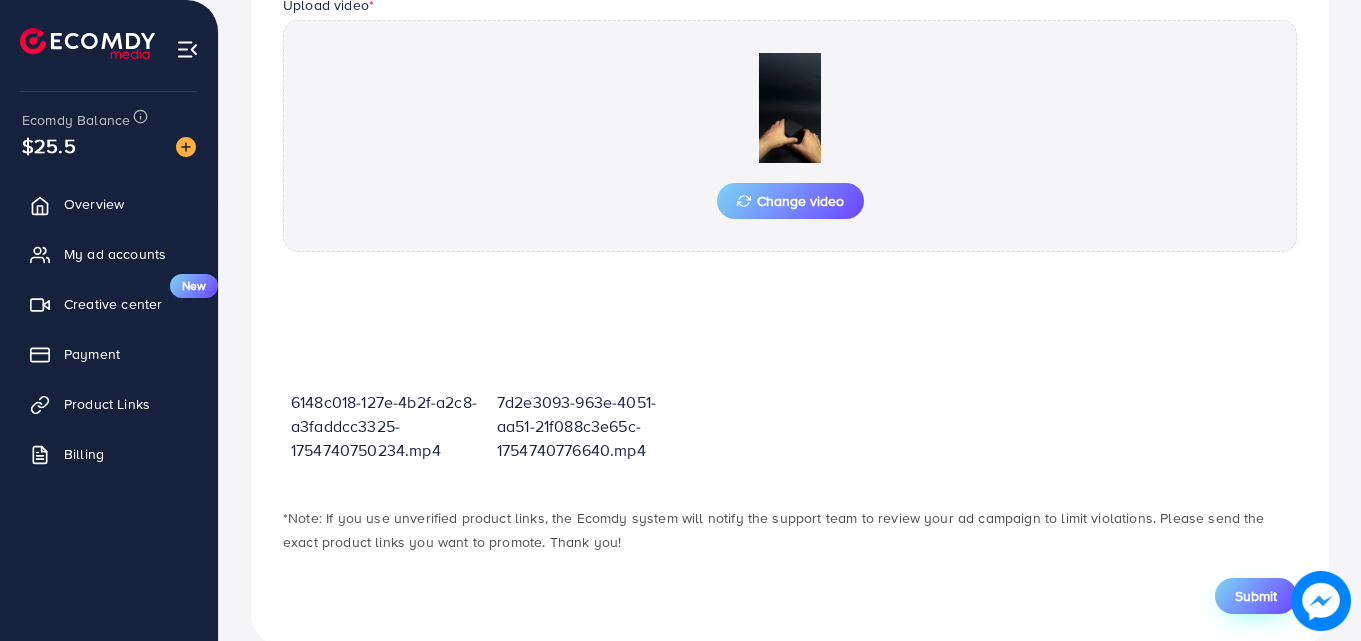 click on "Submit" at bounding box center [1256, 596] 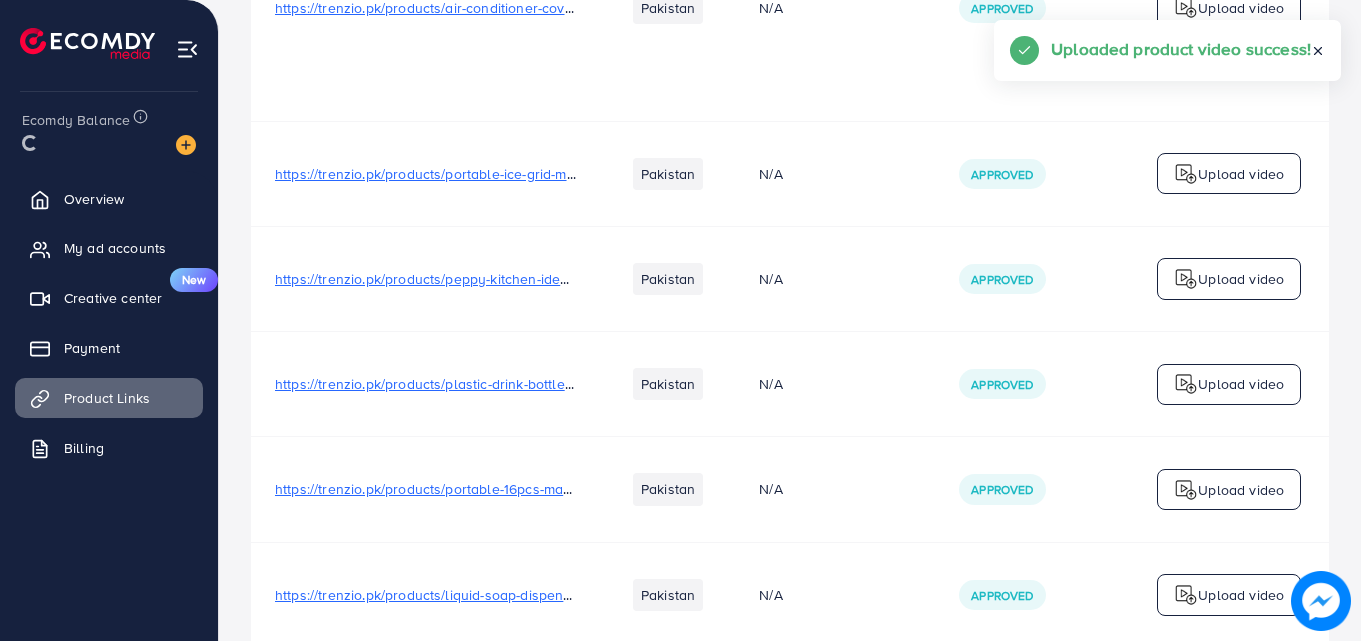 scroll, scrollTop: 0, scrollLeft: 0, axis: both 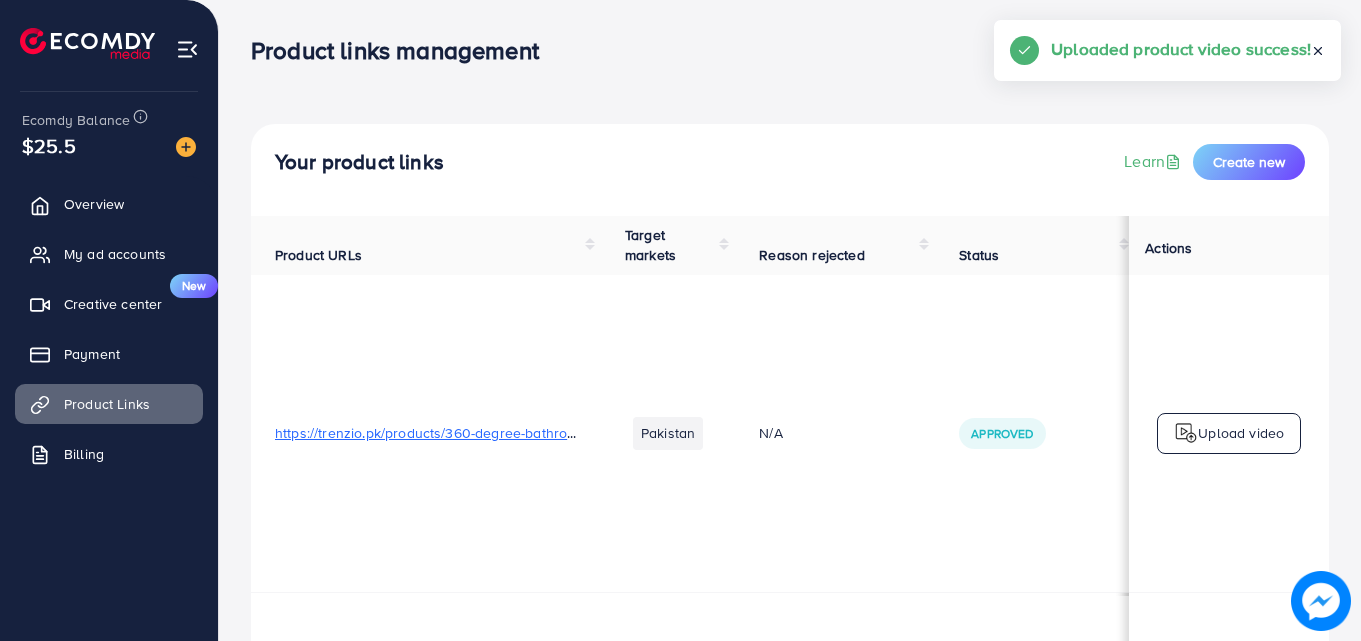 click on "N/A" at bounding box center (835, 434) 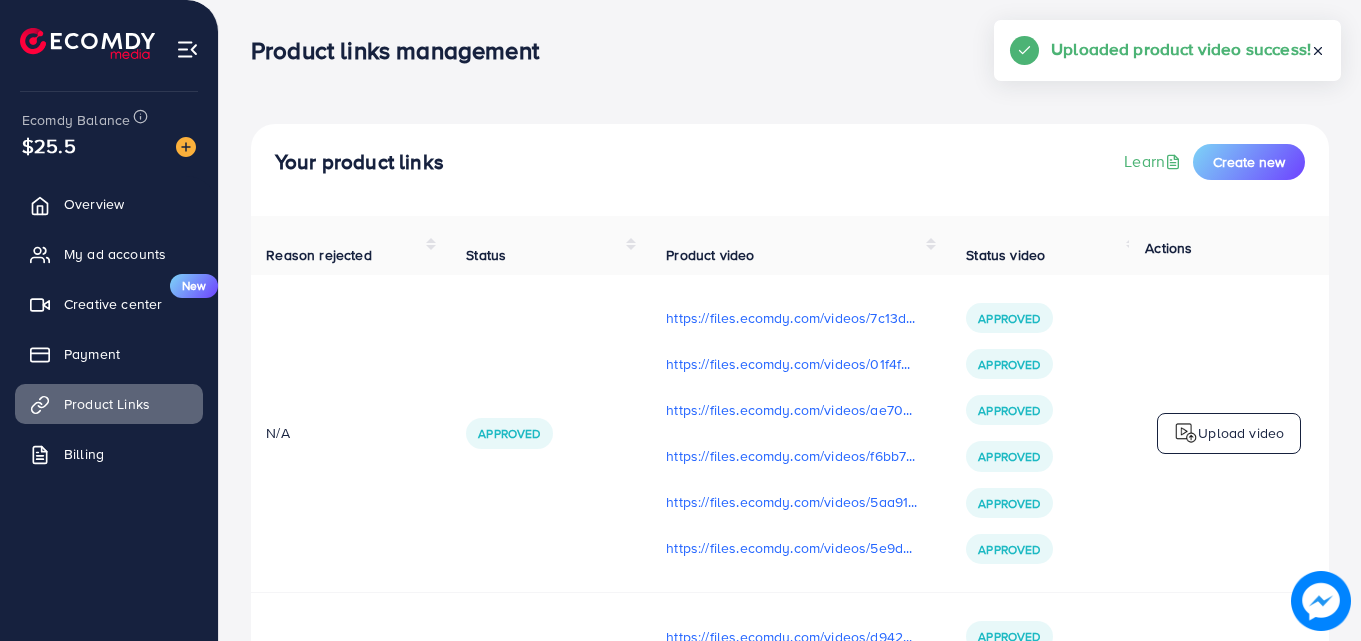 scroll, scrollTop: 0, scrollLeft: 506, axis: horizontal 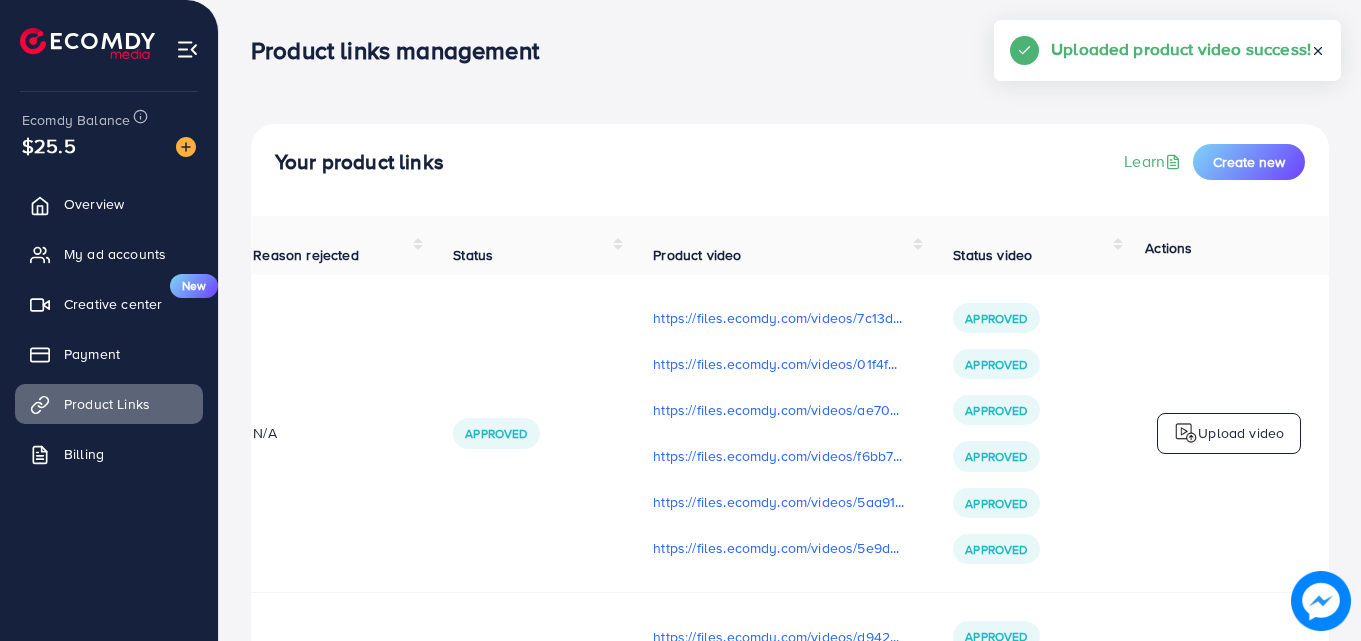 click on "Approved" at bounding box center (529, 434) 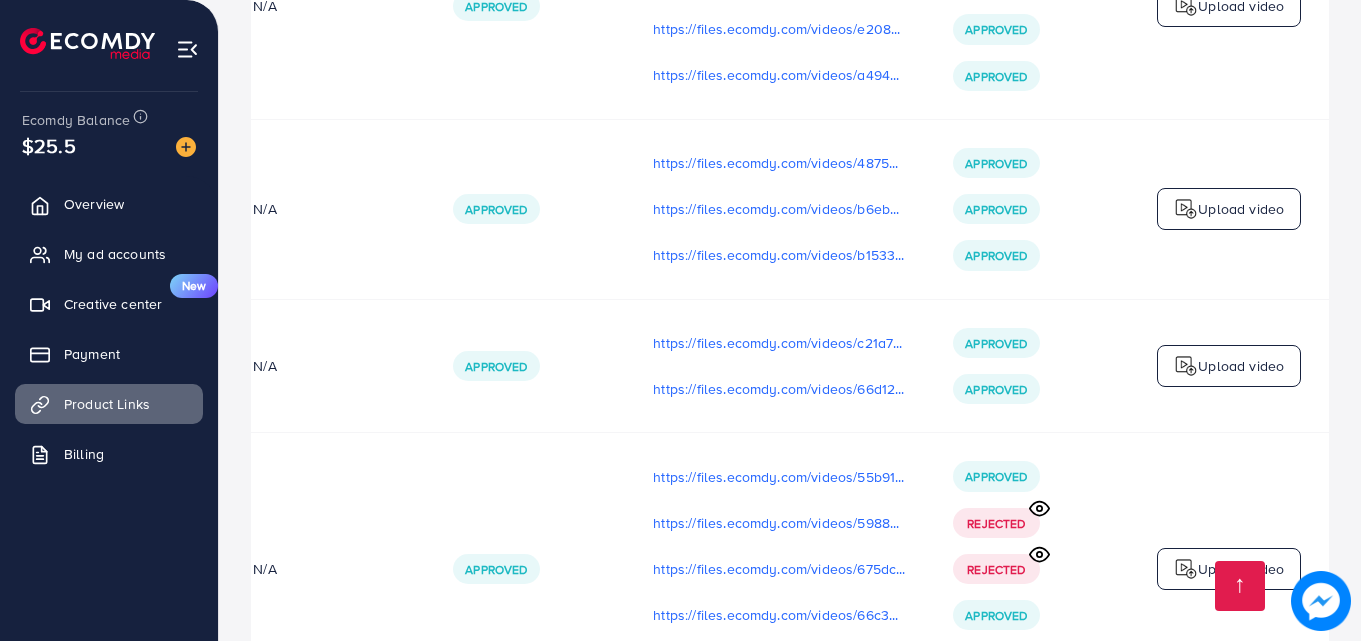scroll, scrollTop: 4979, scrollLeft: 0, axis: vertical 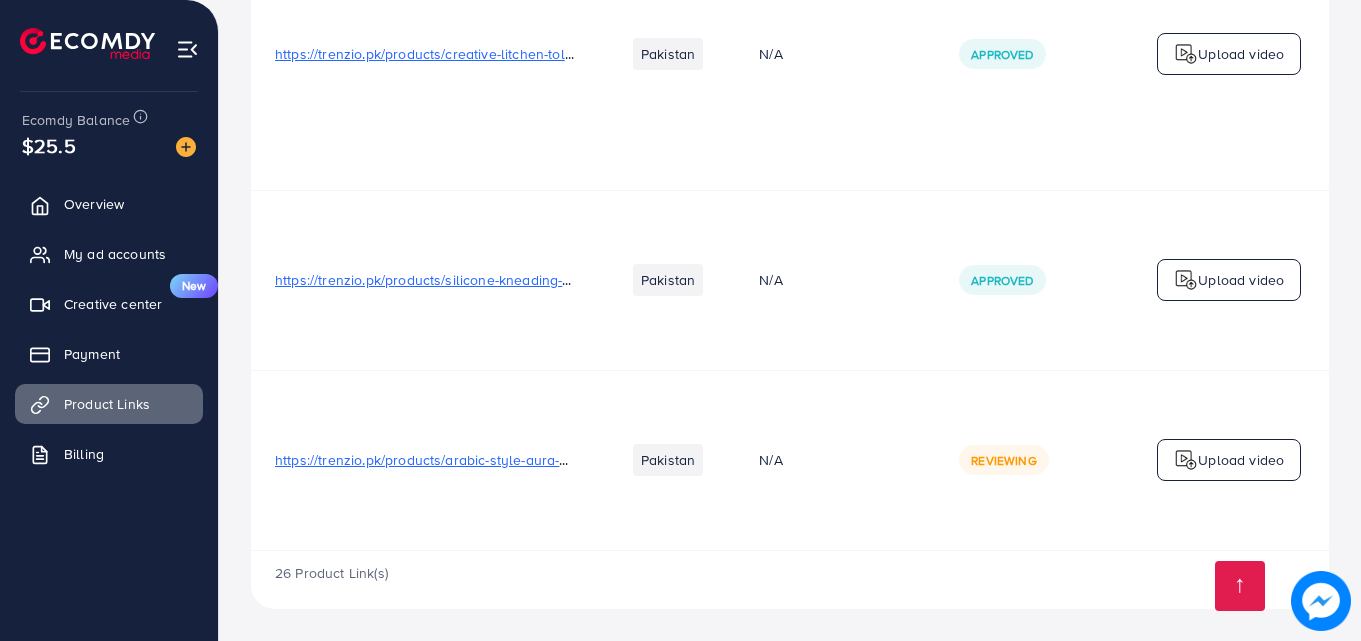 click on "N/A" at bounding box center (835, 460) 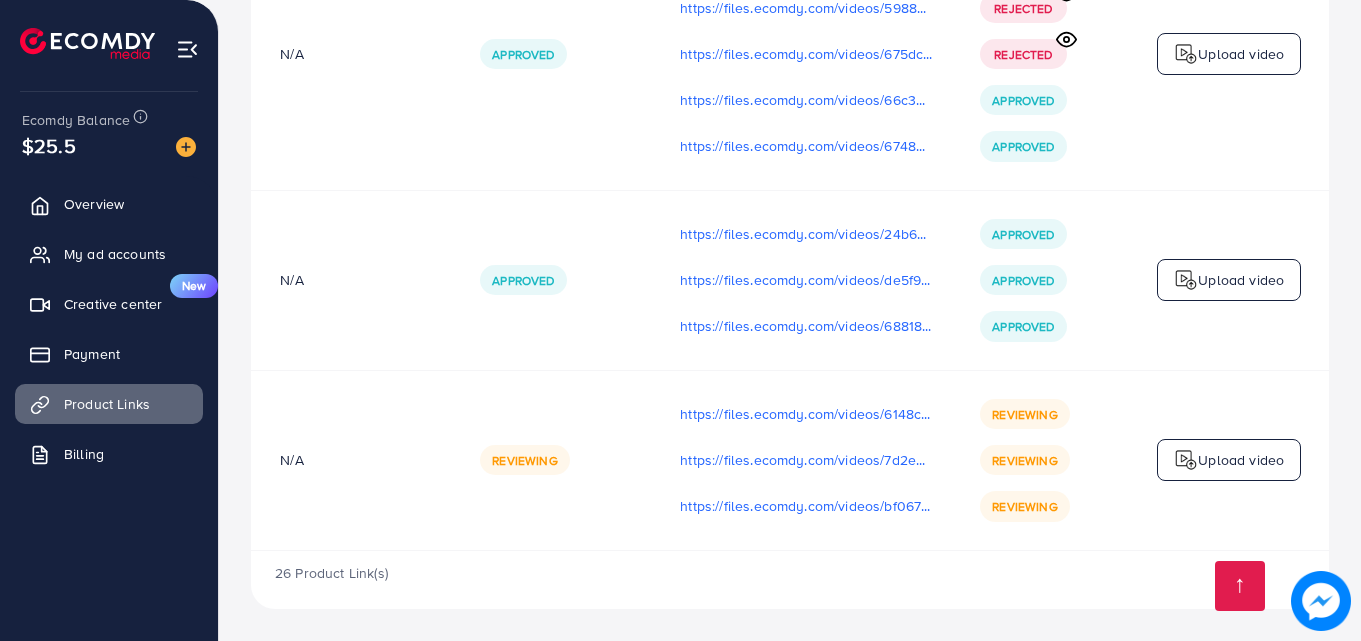 scroll, scrollTop: 0, scrollLeft: 506, axis: horizontal 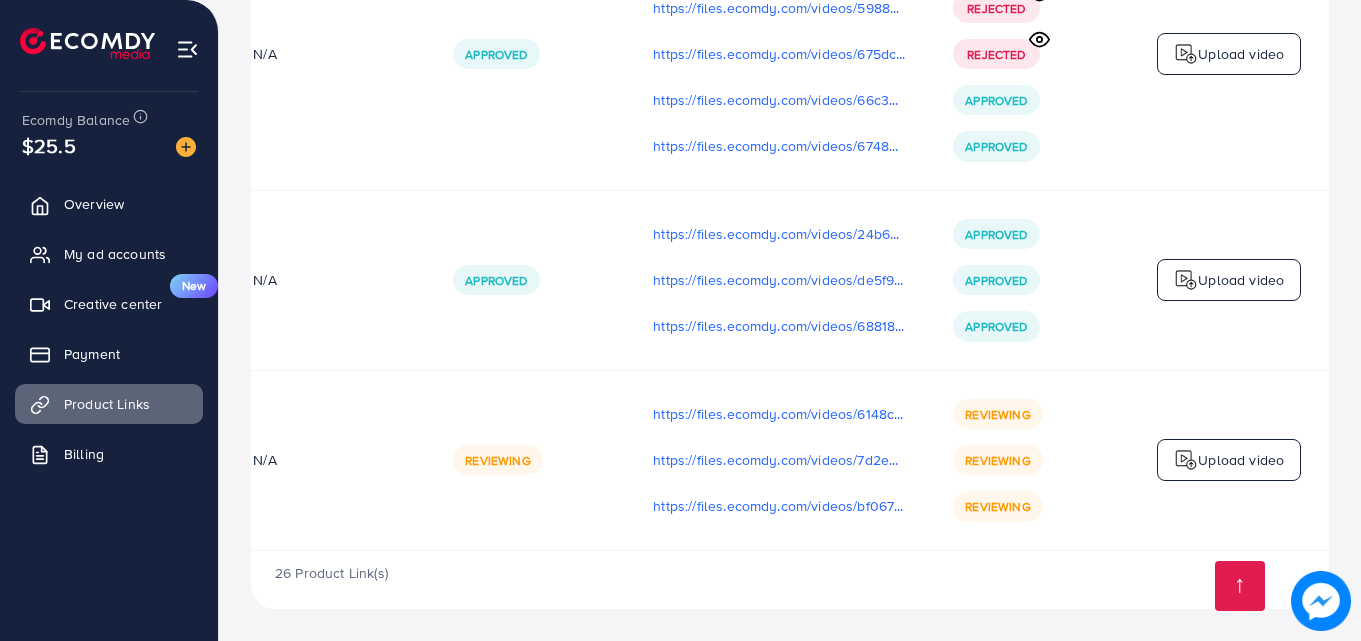 click on "Approved" at bounding box center (529, 280) 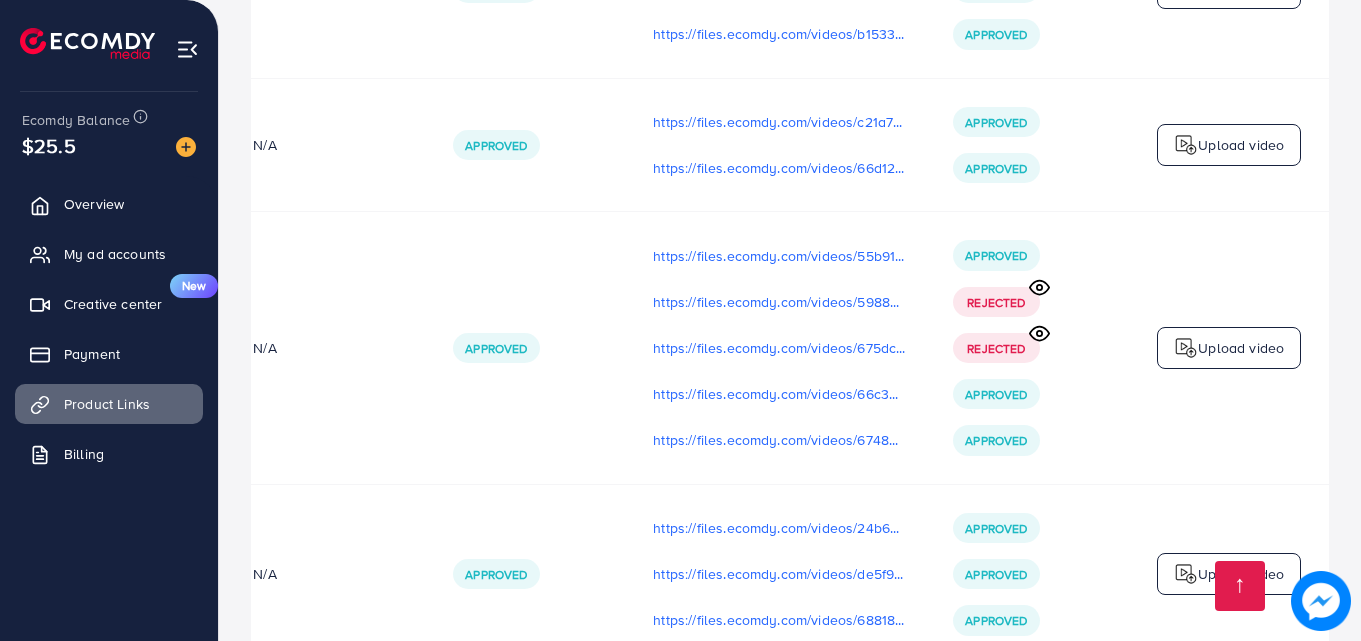 scroll, scrollTop: 4679, scrollLeft: 0, axis: vertical 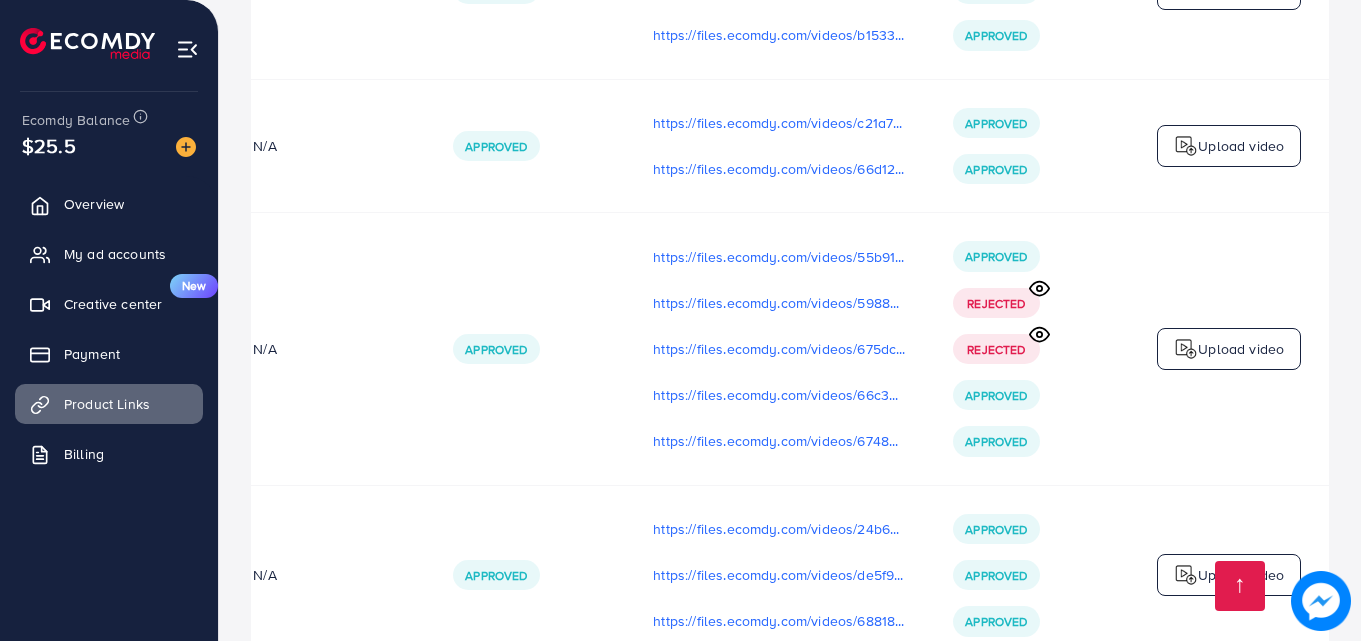 click 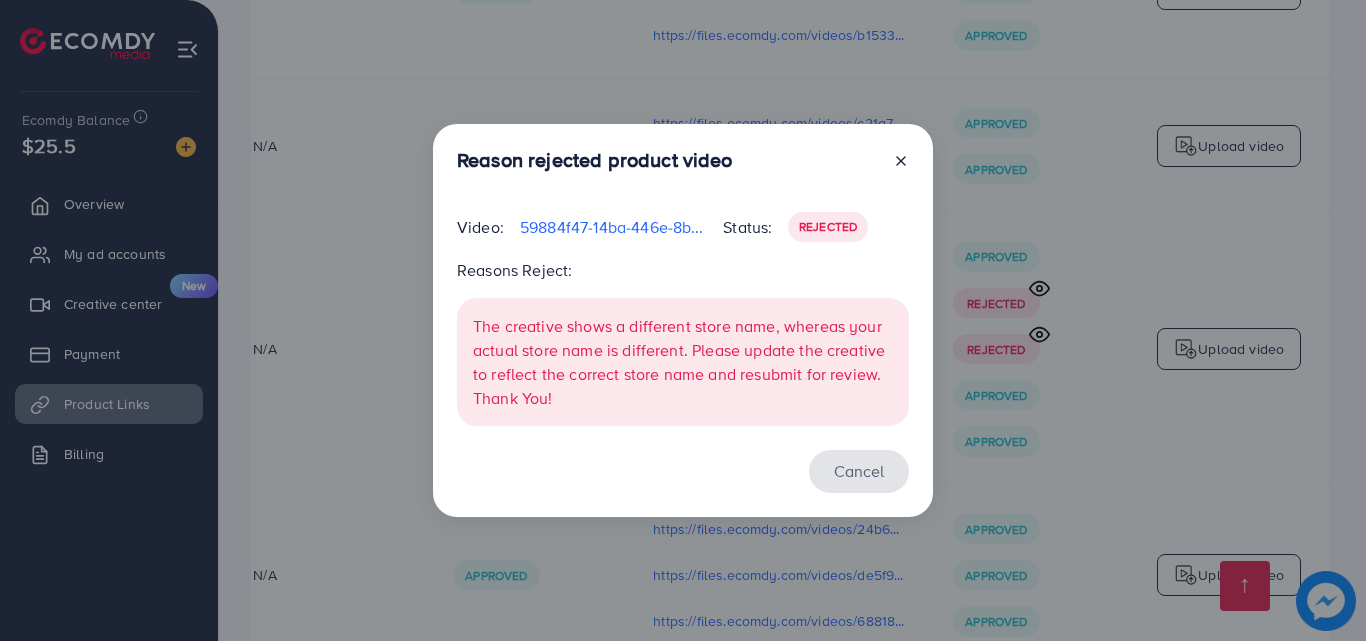 click on "Cancel" at bounding box center [859, 471] 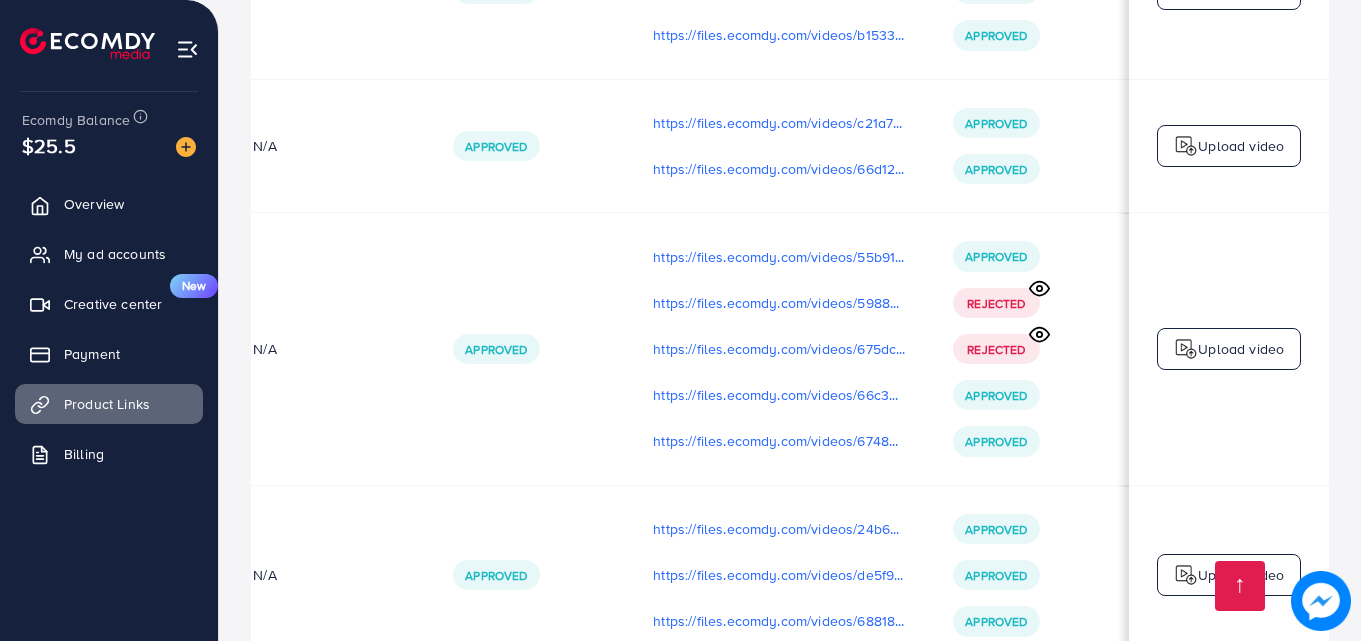 scroll, scrollTop: 0, scrollLeft: 501, axis: horizontal 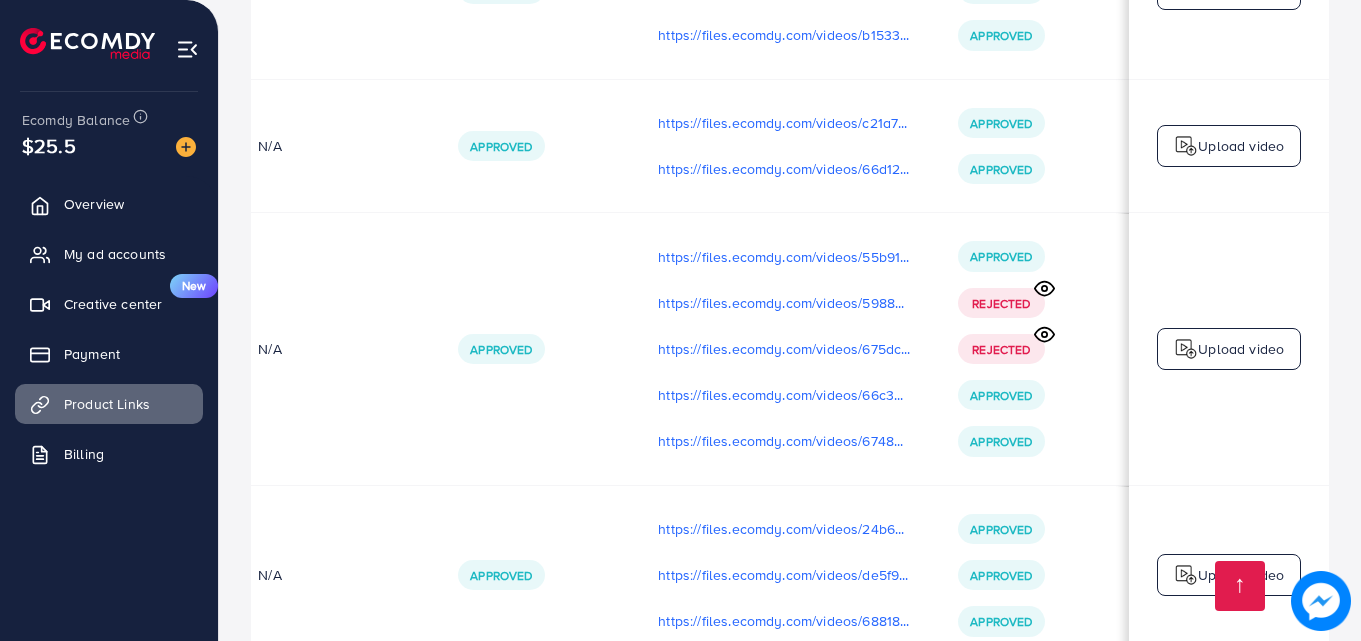 click on "Upload video" at bounding box center [1241, 349] 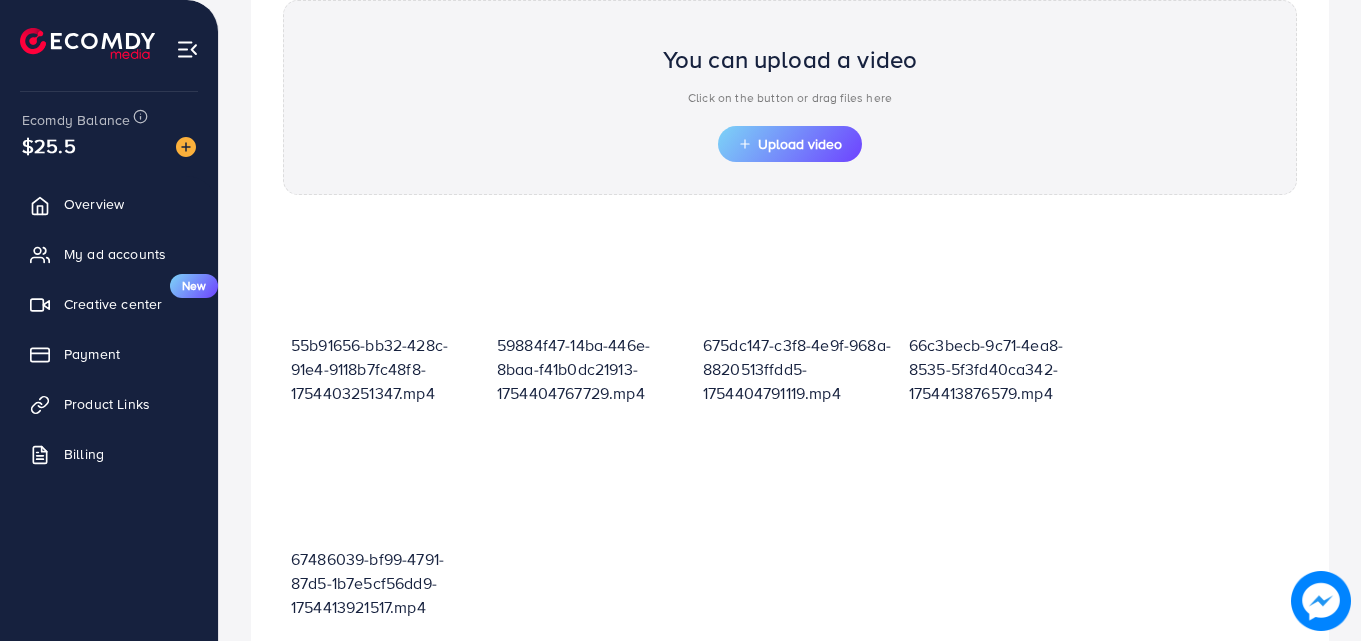 scroll, scrollTop: 0, scrollLeft: 0, axis: both 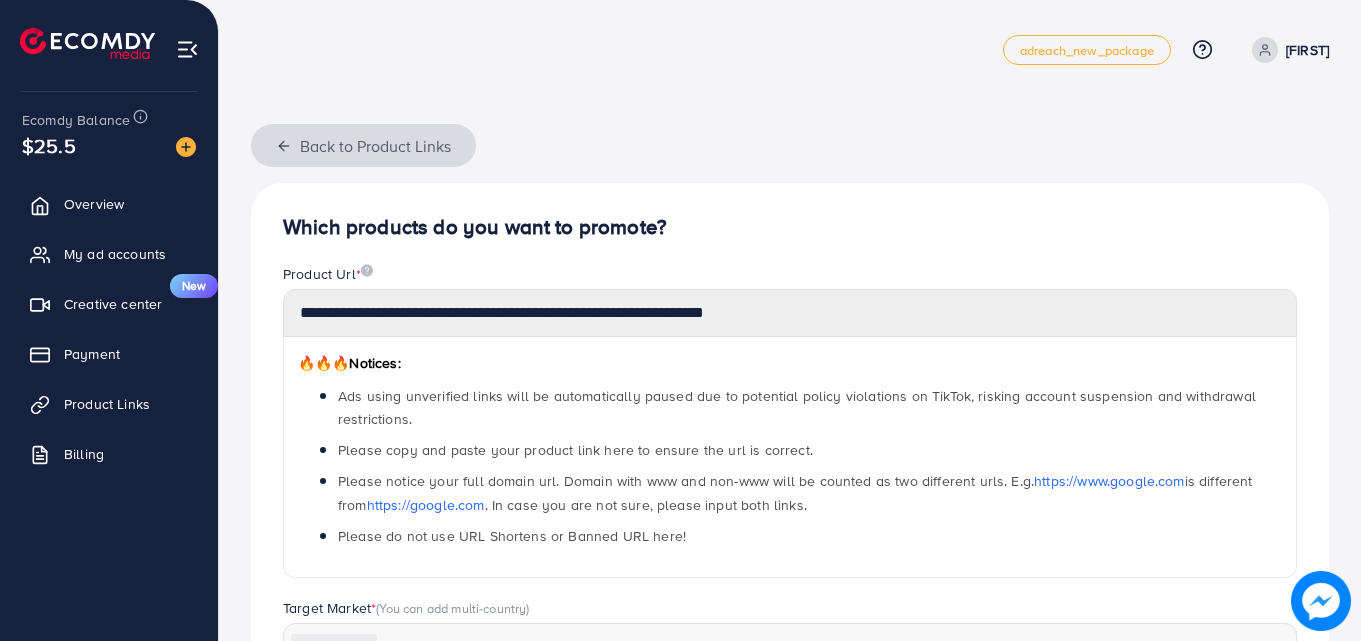 click on "Back to Product Links" at bounding box center (363, 145) 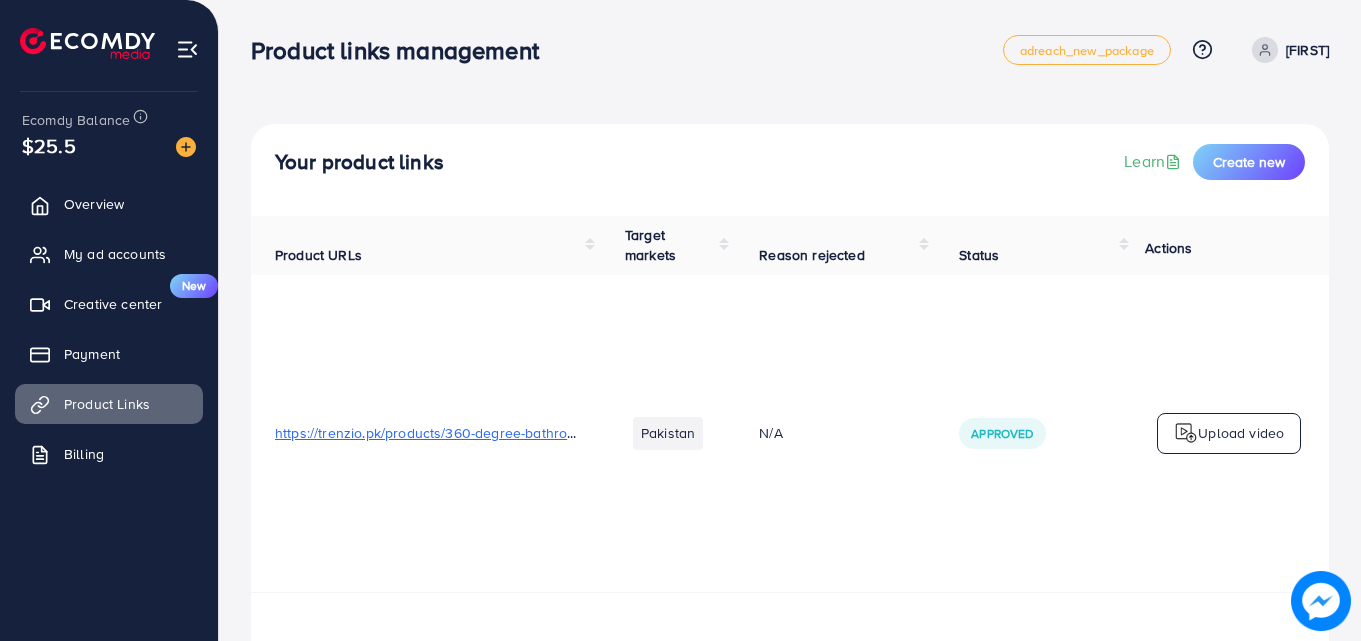 click on "Pakistan" at bounding box center (668, 434) 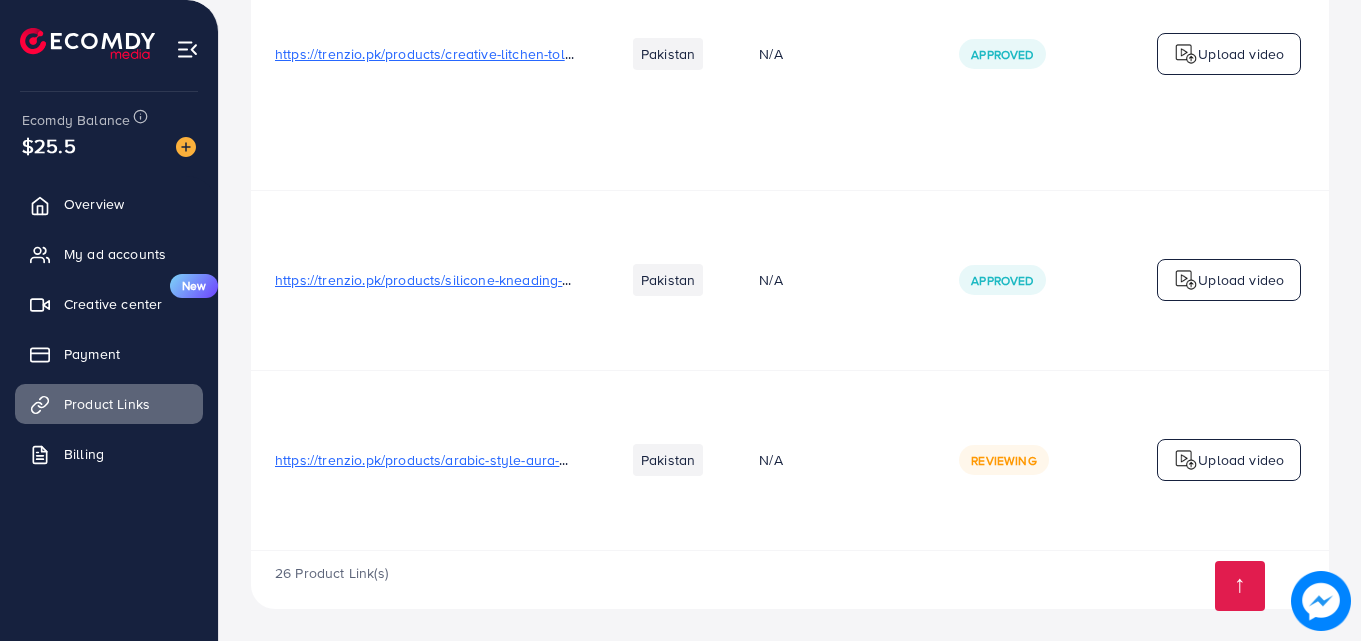 scroll, scrollTop: 4979, scrollLeft: 0, axis: vertical 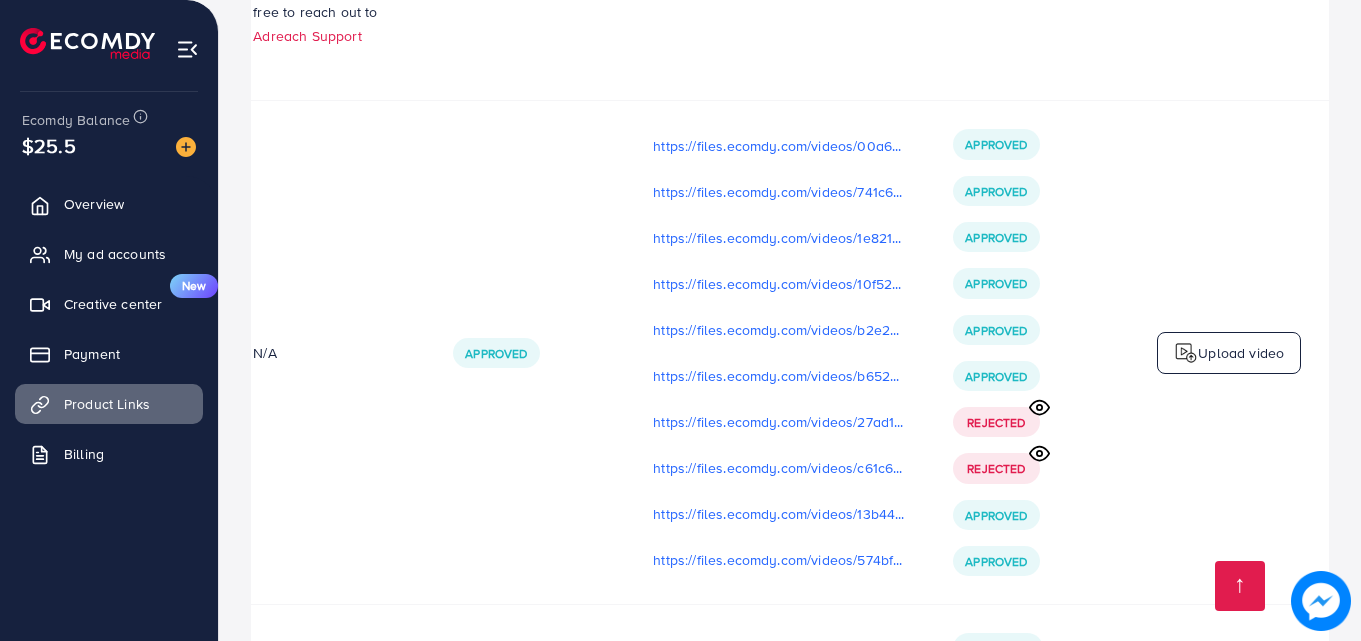 click on "Upload video" at bounding box center [1241, 353] 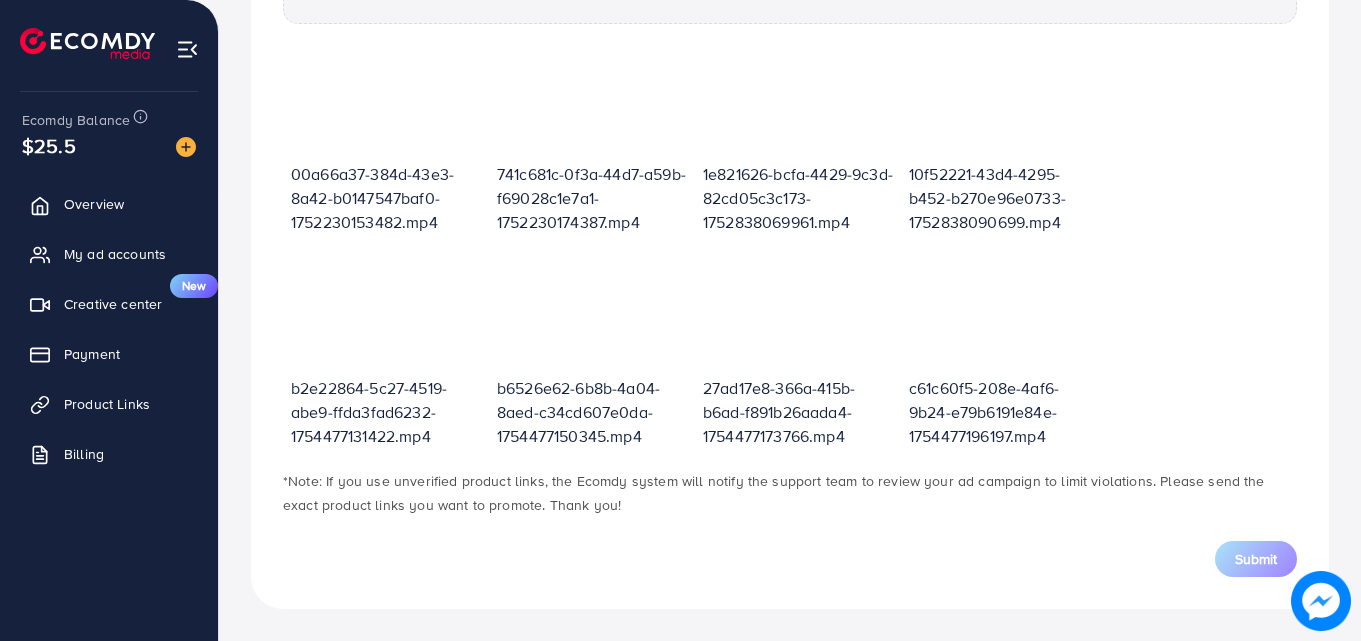scroll, scrollTop: 718, scrollLeft: 0, axis: vertical 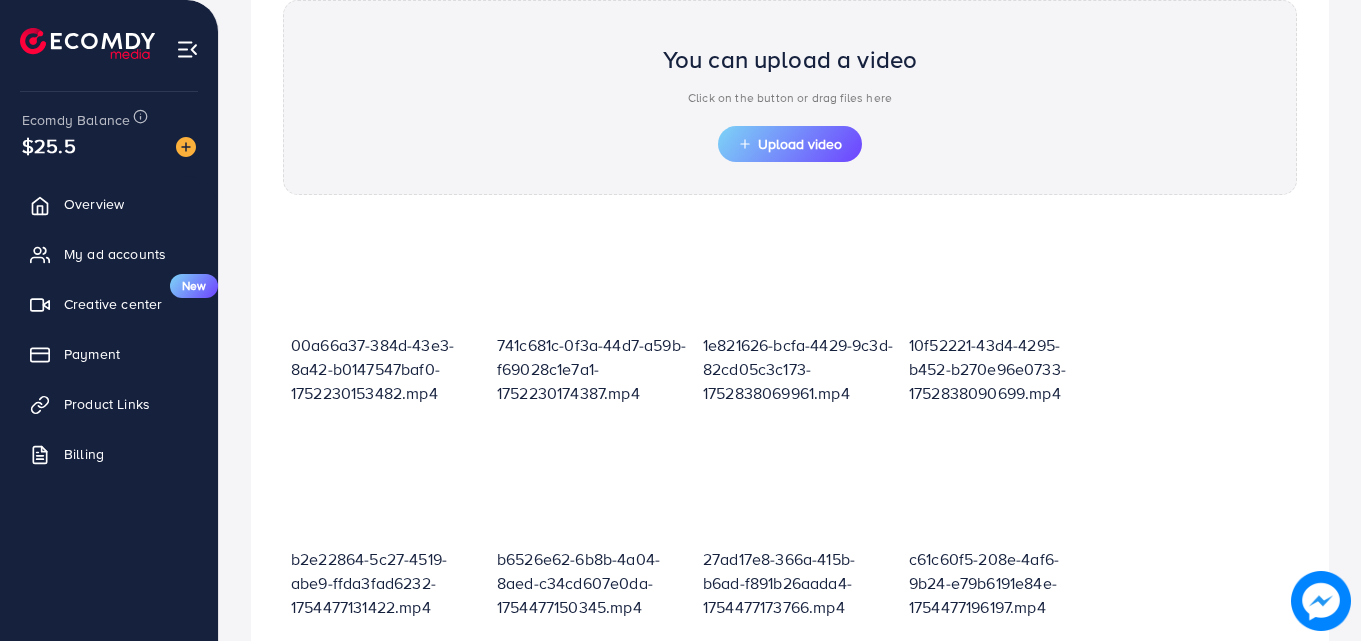 click on "You can upload a video   Click on the button or drag files here   Upload video" at bounding box center (790, 97) 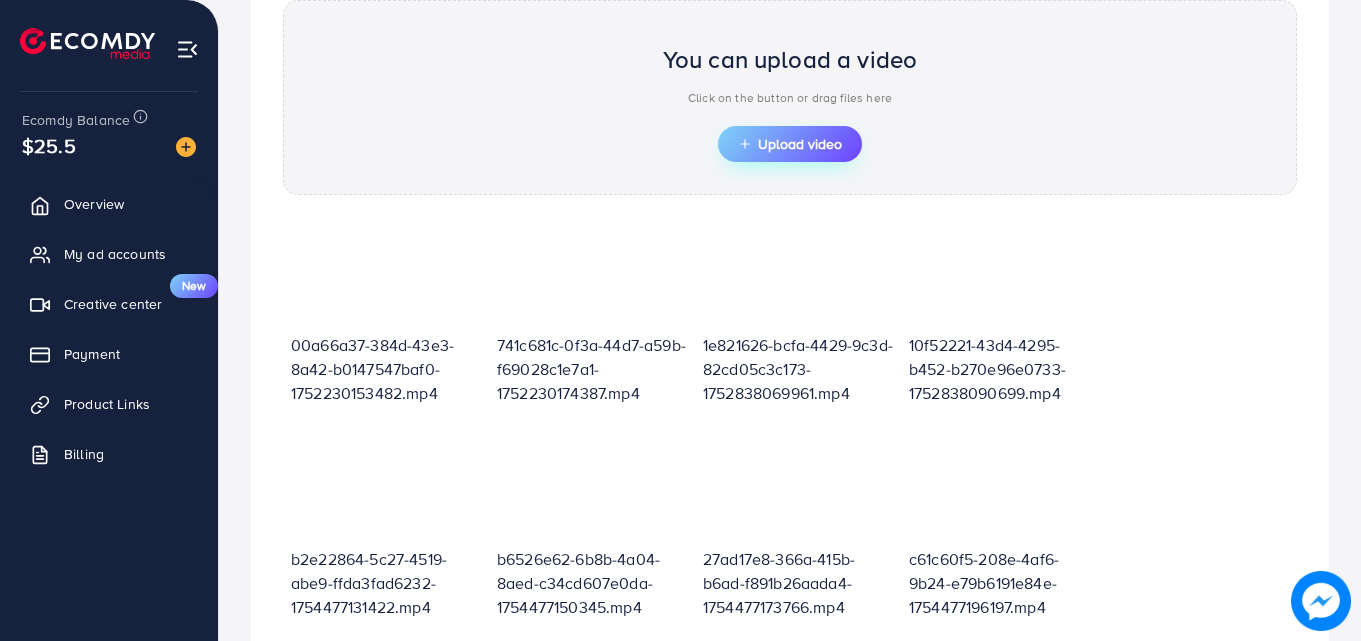 click on "Upload video" at bounding box center (790, 144) 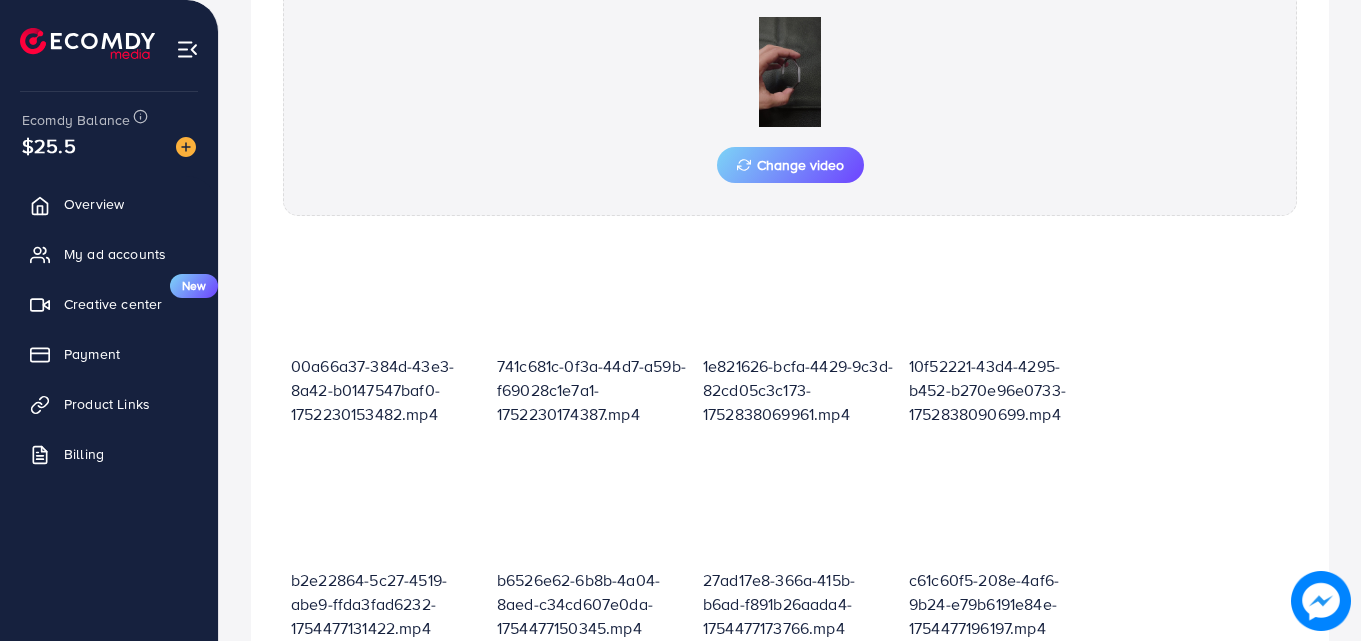 scroll, scrollTop: 718, scrollLeft: 0, axis: vertical 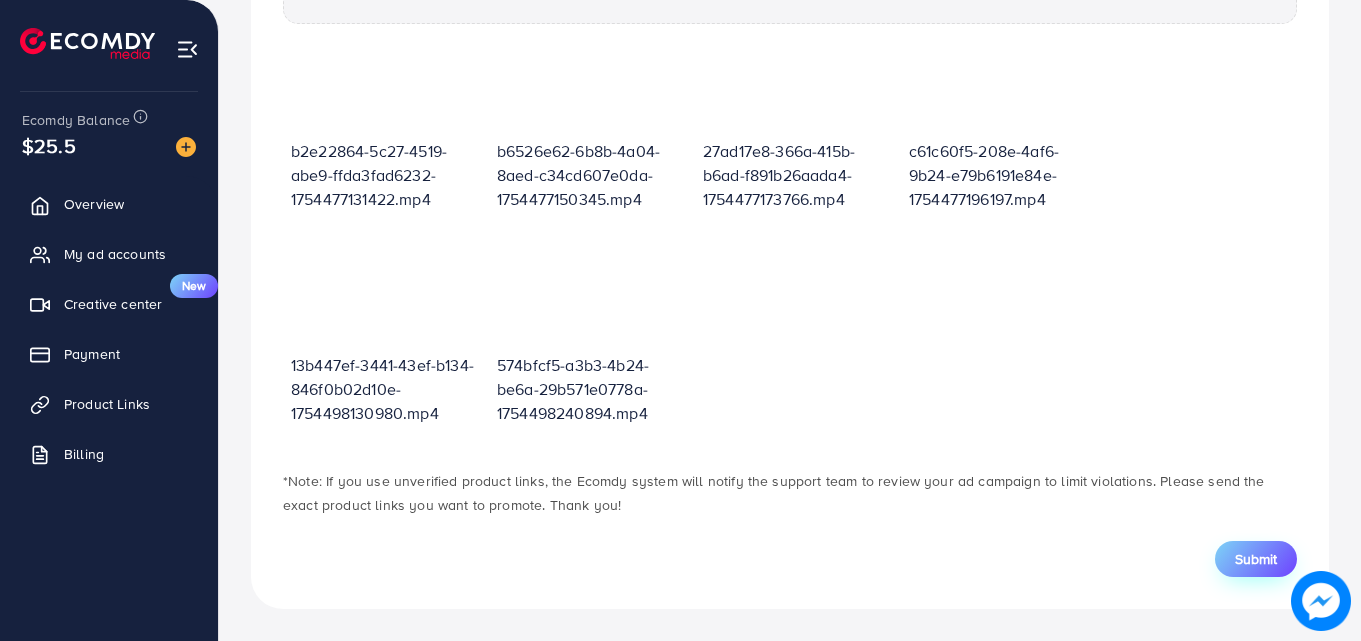 click on "Submit" at bounding box center [1256, 559] 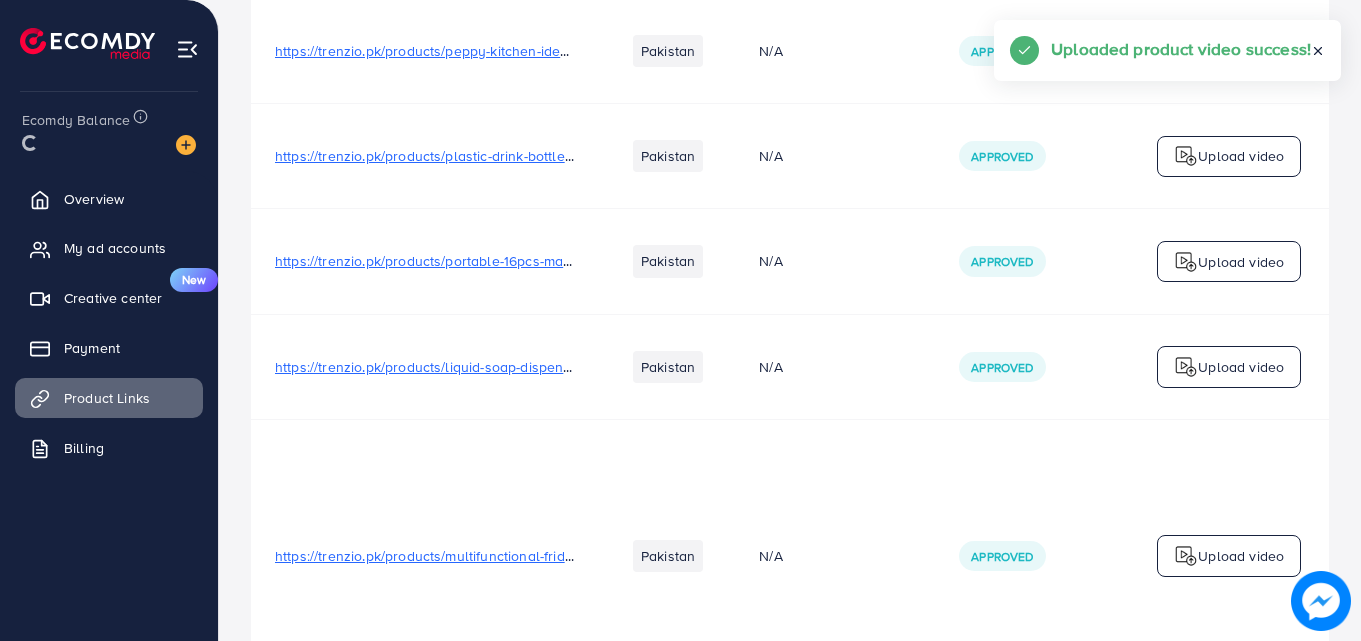 scroll, scrollTop: 0, scrollLeft: 0, axis: both 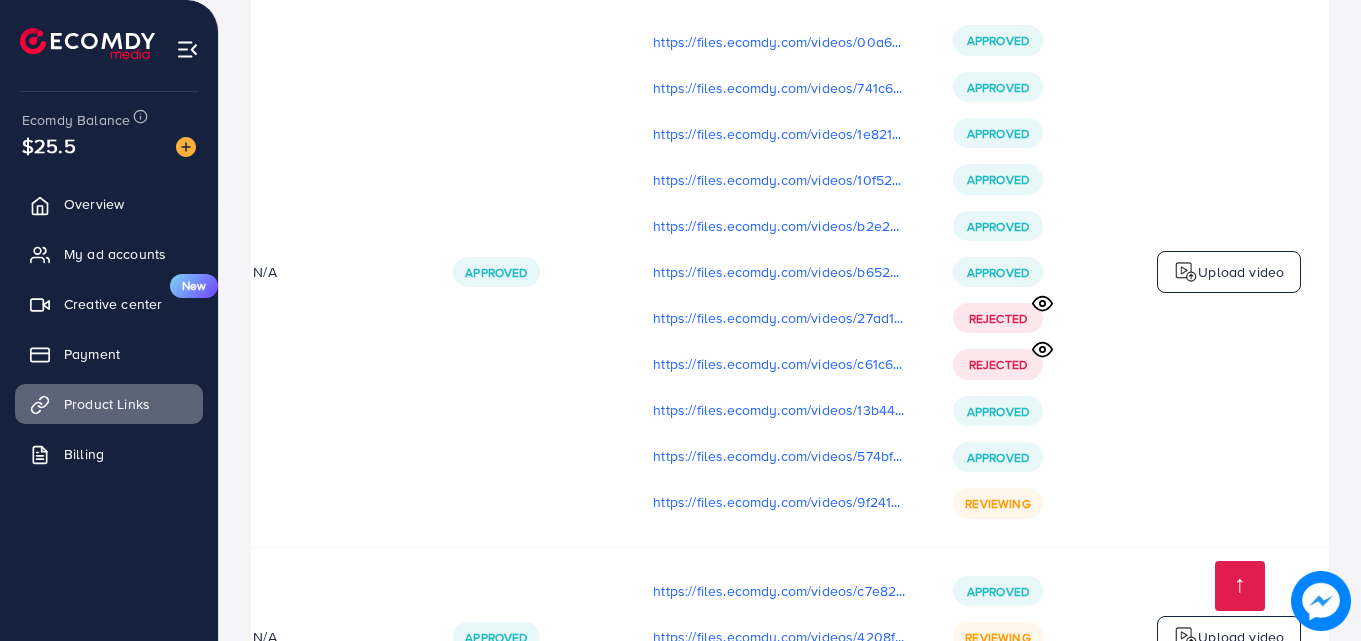 click on "Upload video" at bounding box center (1241, 272) 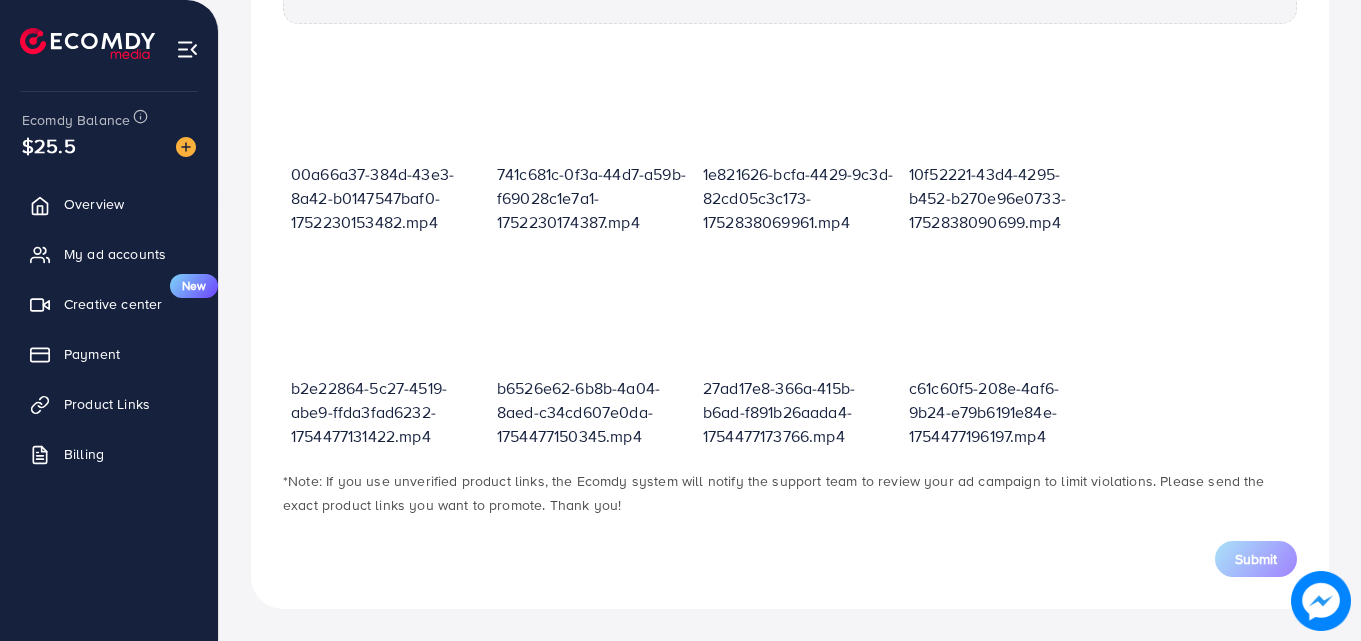 scroll, scrollTop: 718, scrollLeft: 0, axis: vertical 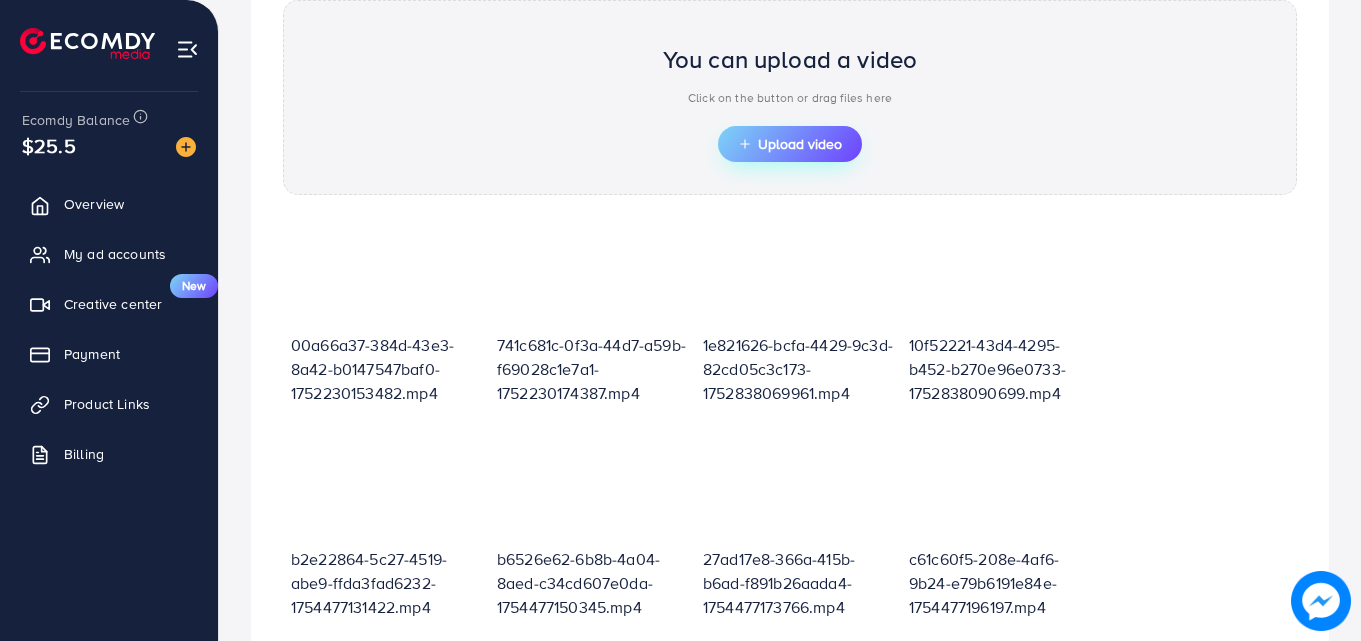 click on "Upload video" at bounding box center (790, 144) 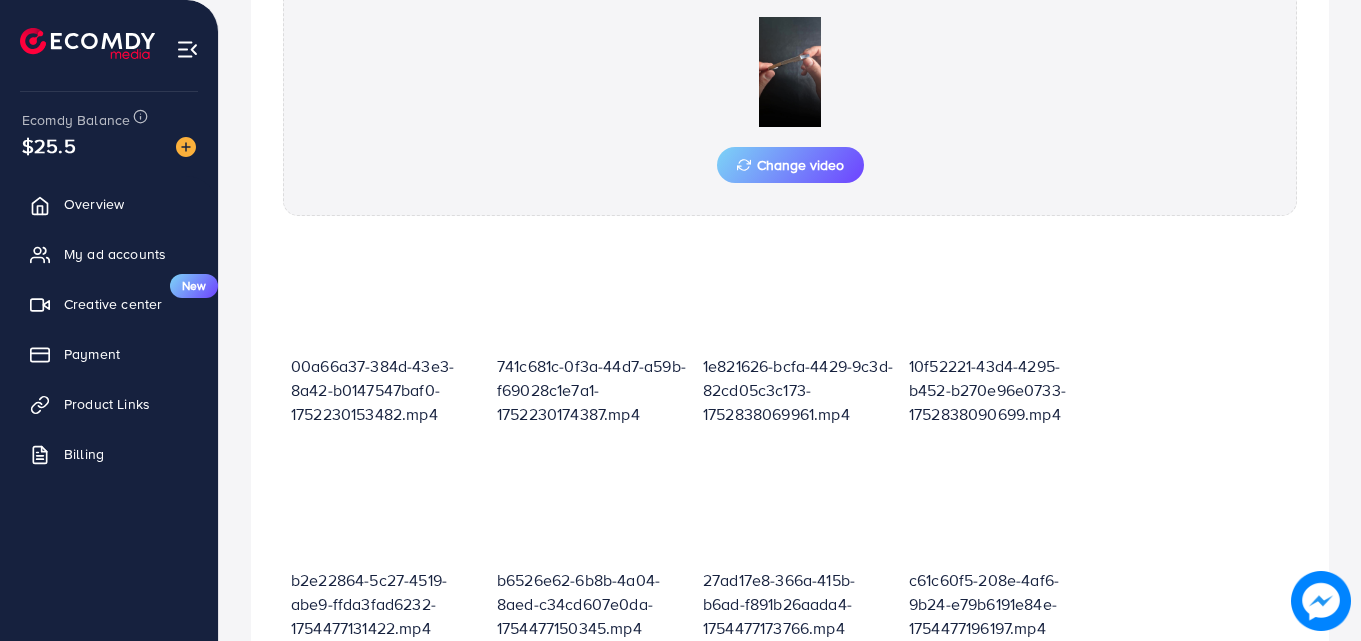 scroll, scrollTop: 718, scrollLeft: 0, axis: vertical 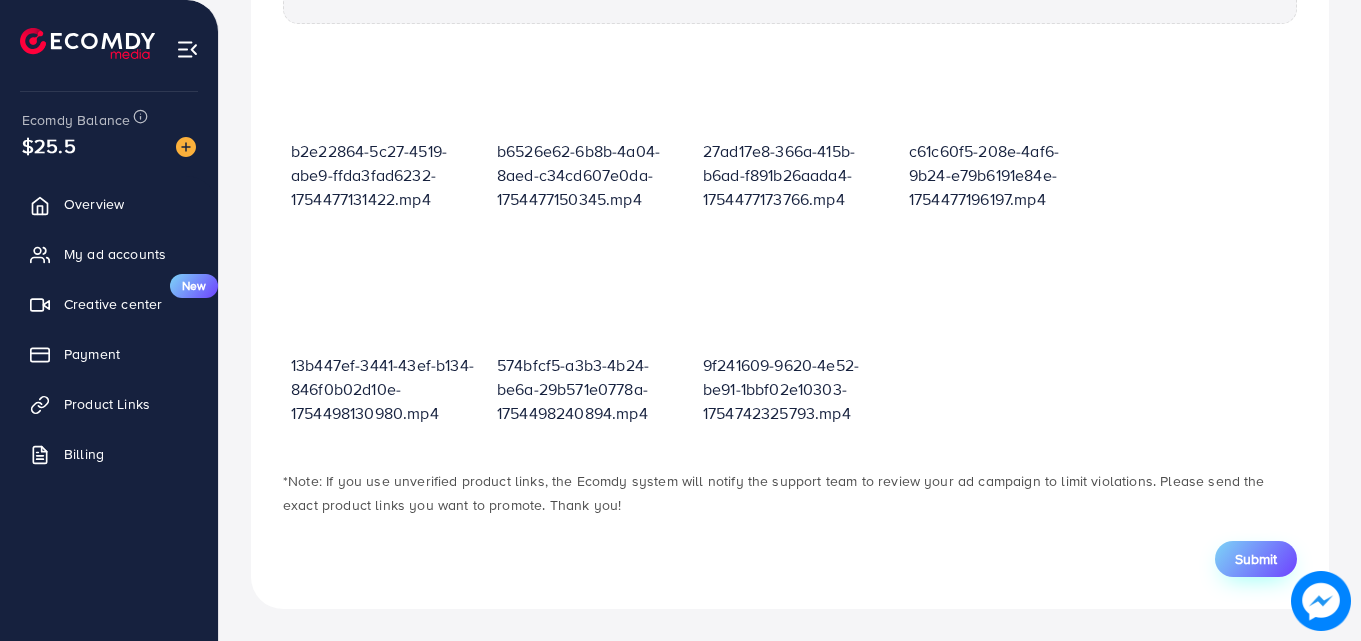 click on "Submit" at bounding box center [1256, 559] 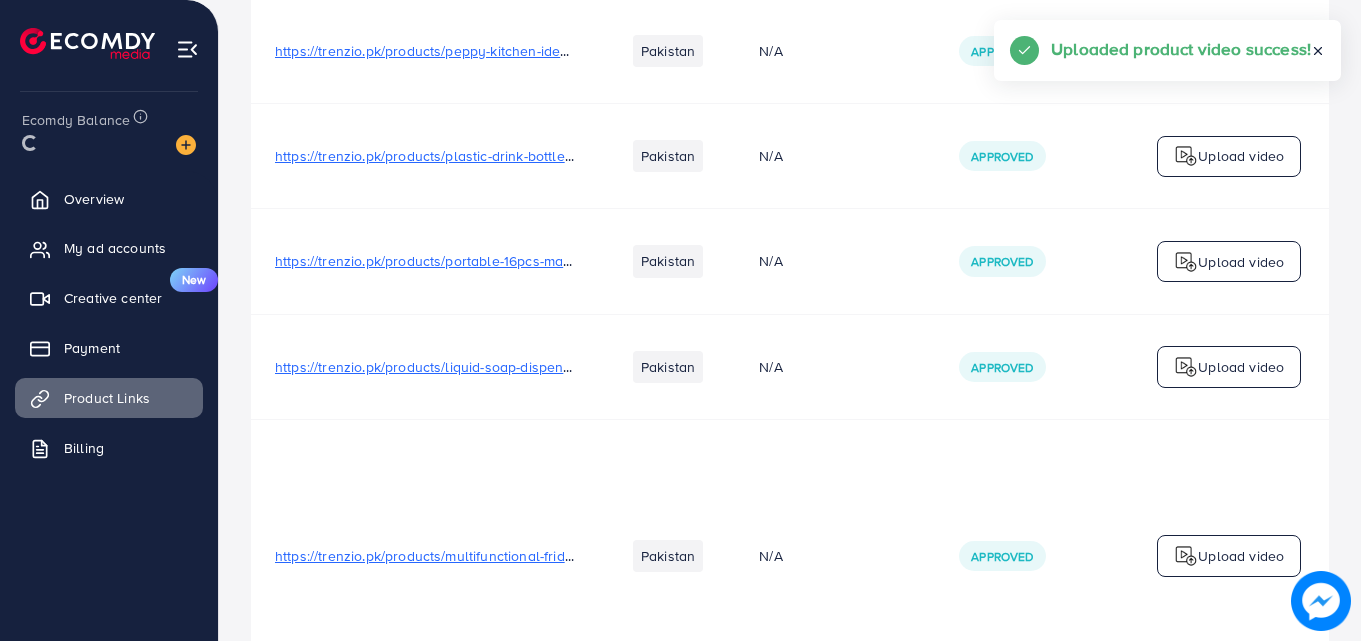 scroll, scrollTop: 0, scrollLeft: 0, axis: both 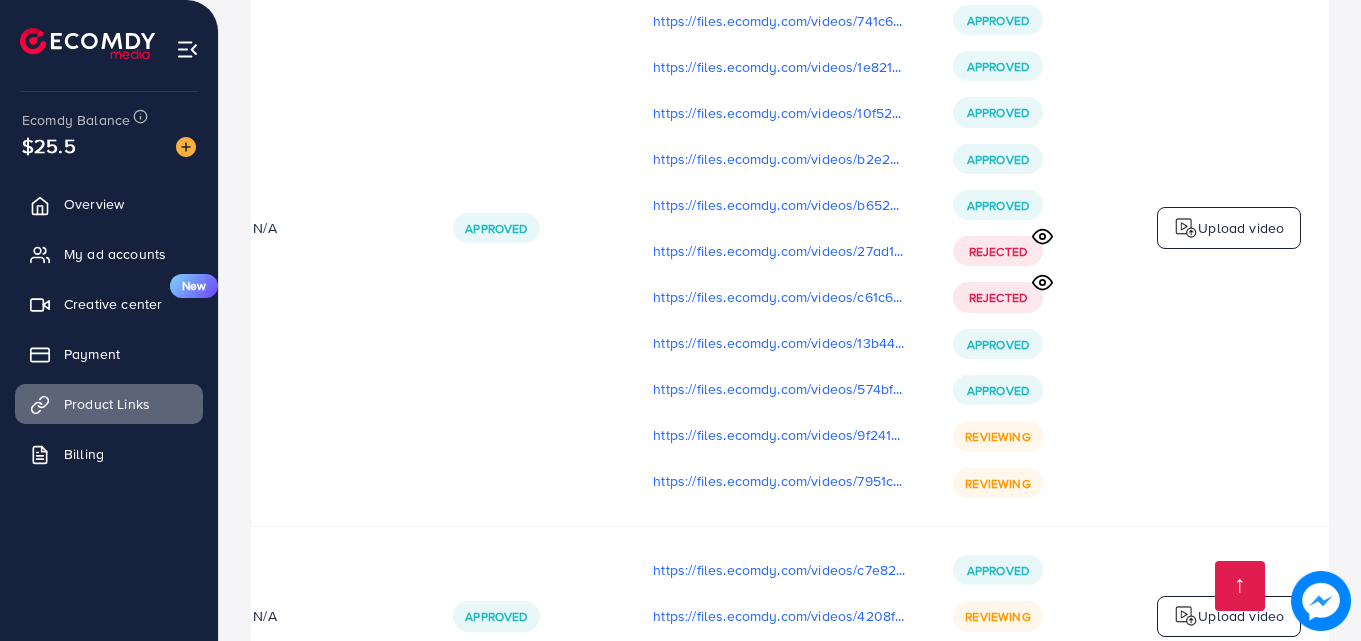 click on "Upload video" at bounding box center [1241, 228] 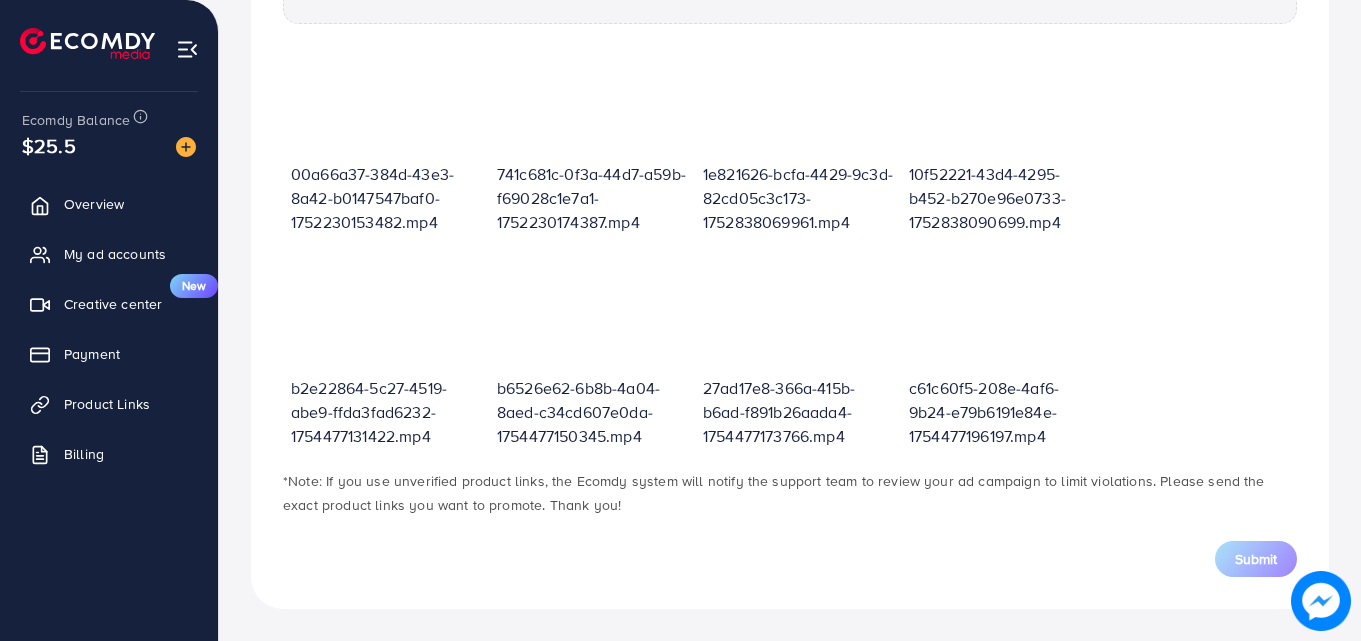 scroll, scrollTop: 718, scrollLeft: 0, axis: vertical 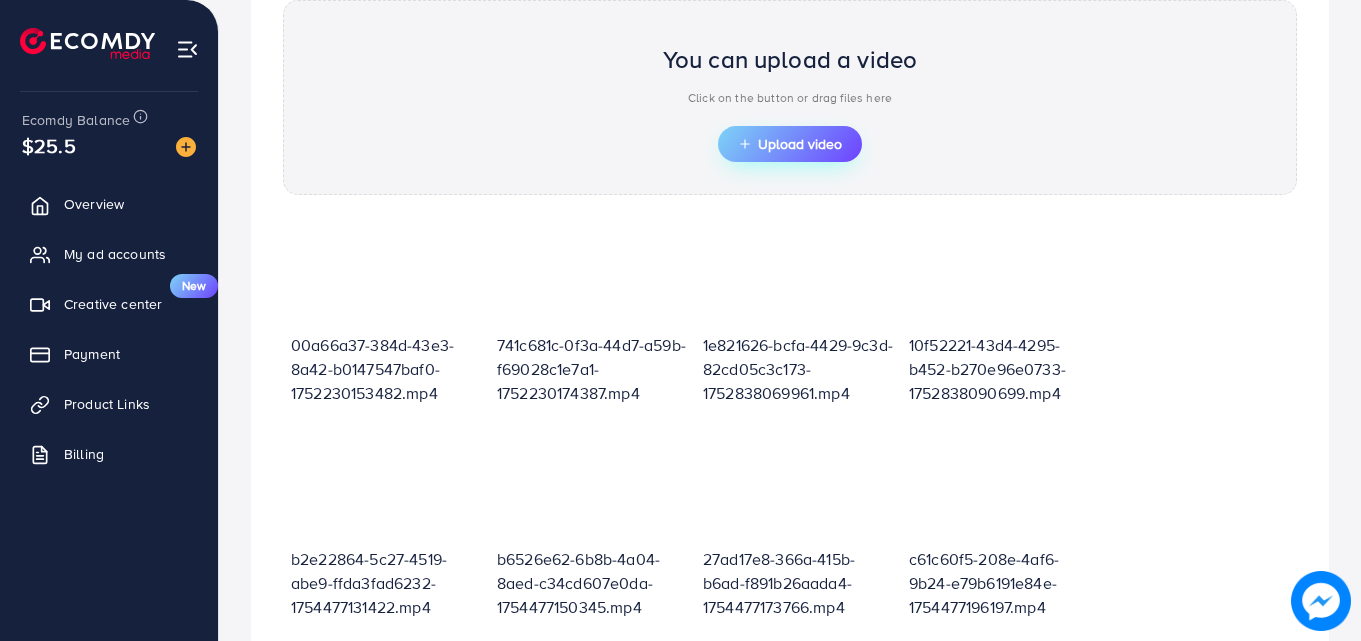 click on "Upload video" at bounding box center (790, 144) 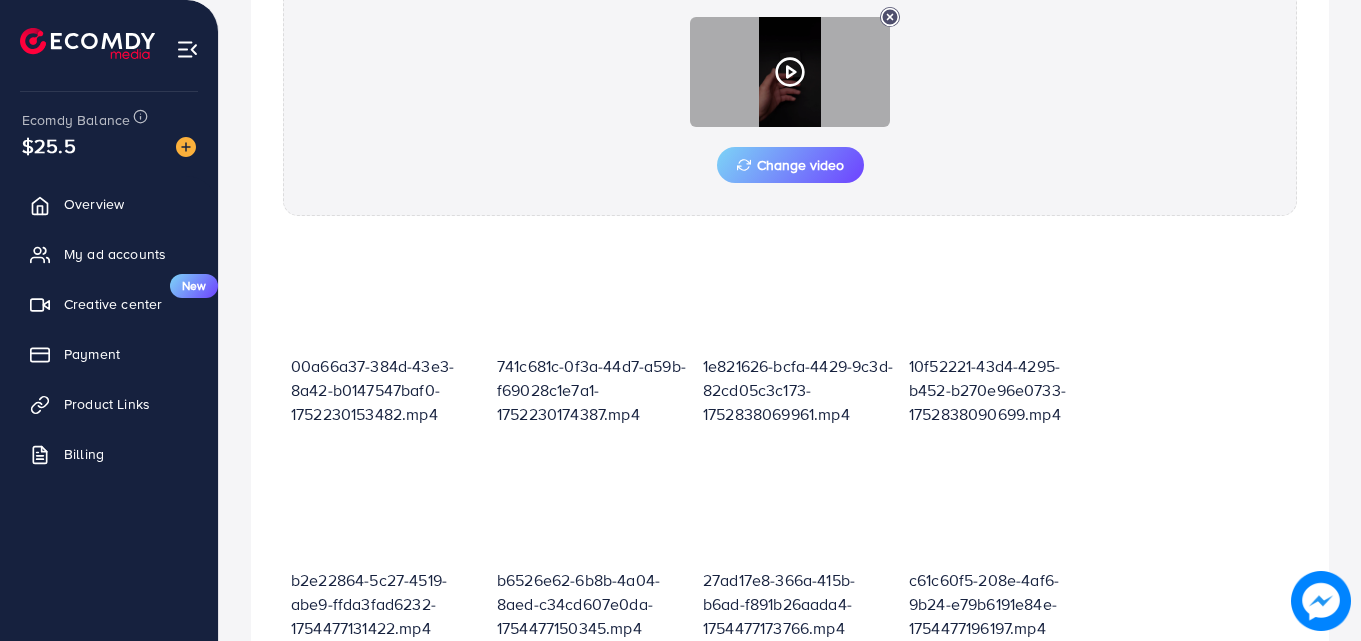 scroll, scrollTop: 718, scrollLeft: 0, axis: vertical 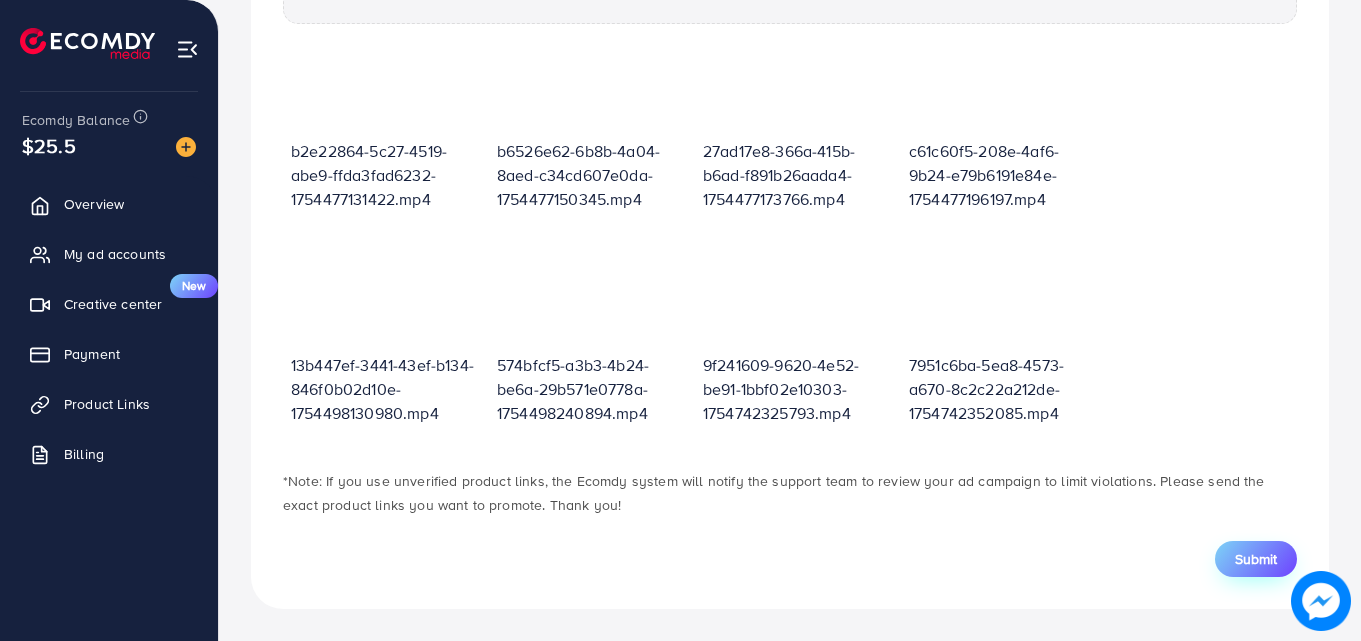 click on "Submit" at bounding box center (1256, 559) 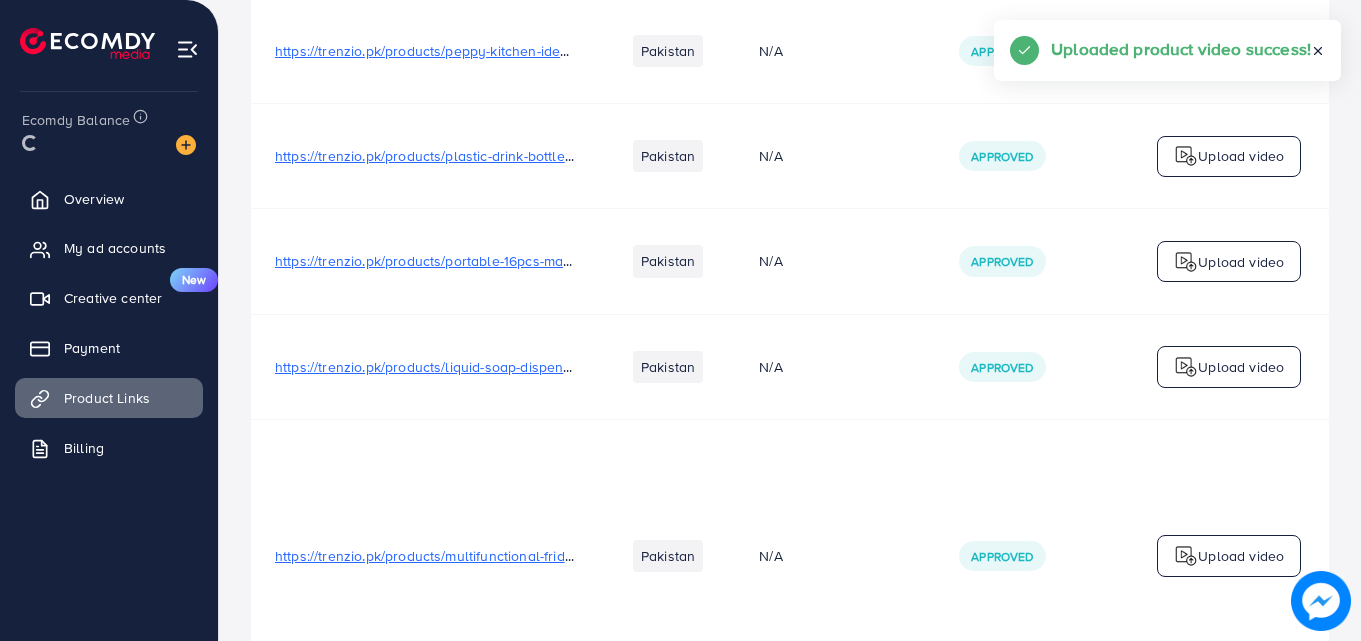 scroll, scrollTop: 0, scrollLeft: 0, axis: both 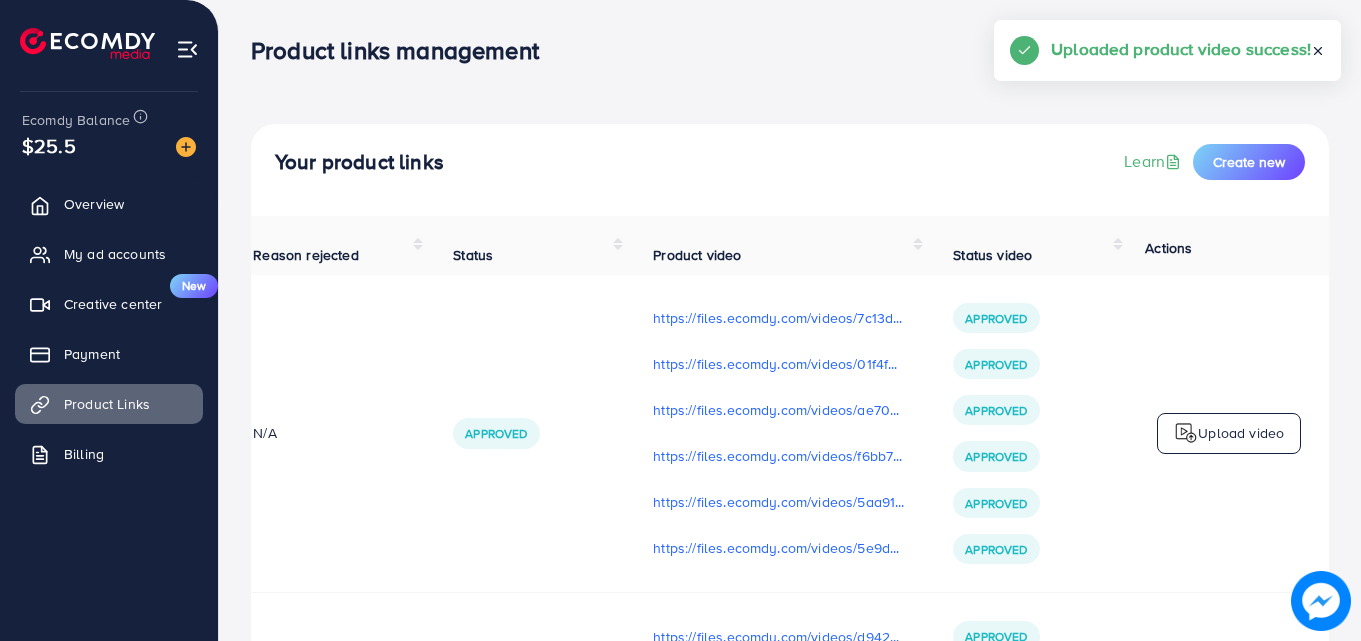 click on "Approved" at bounding box center [529, 434] 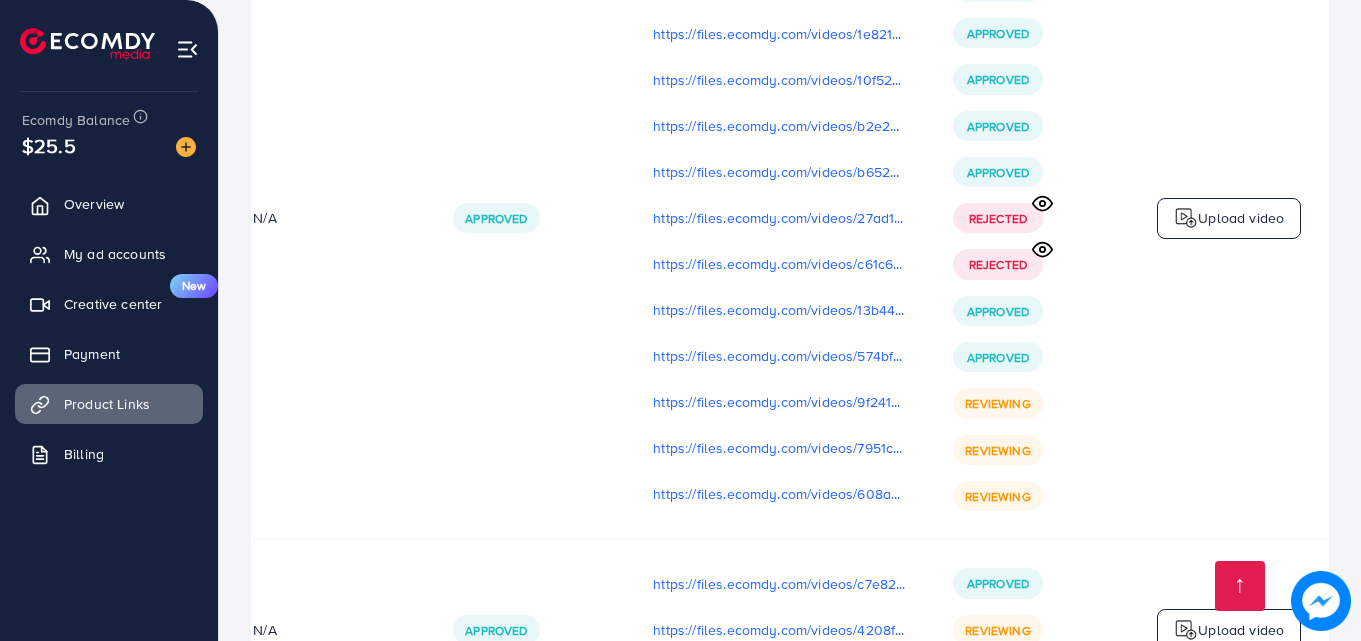 click on "Upload video" at bounding box center [1241, 218] 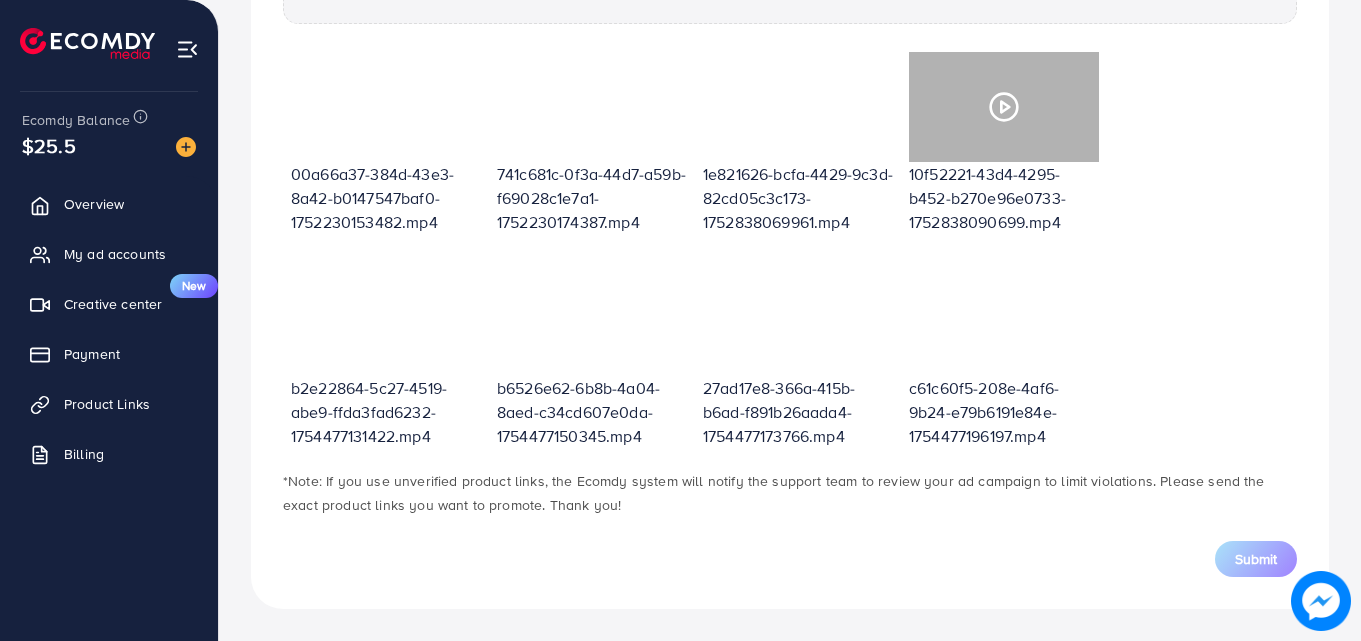 scroll, scrollTop: 718, scrollLeft: 0, axis: vertical 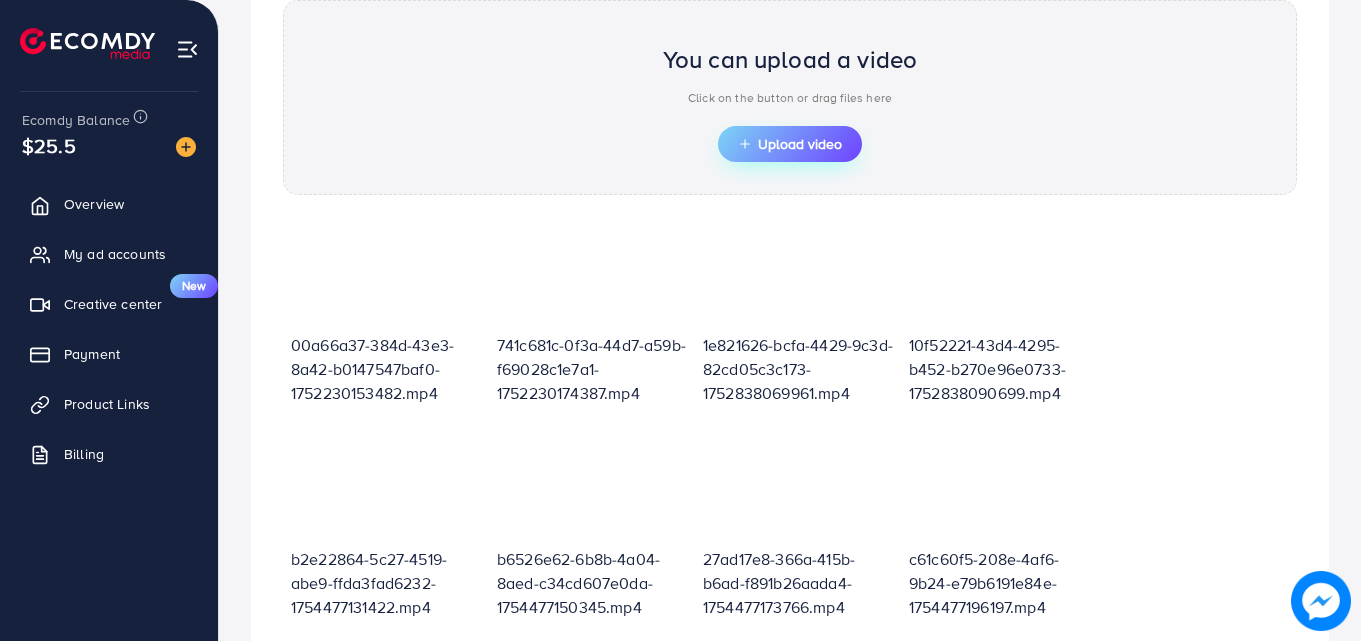 click on "Upload video" at bounding box center (790, 144) 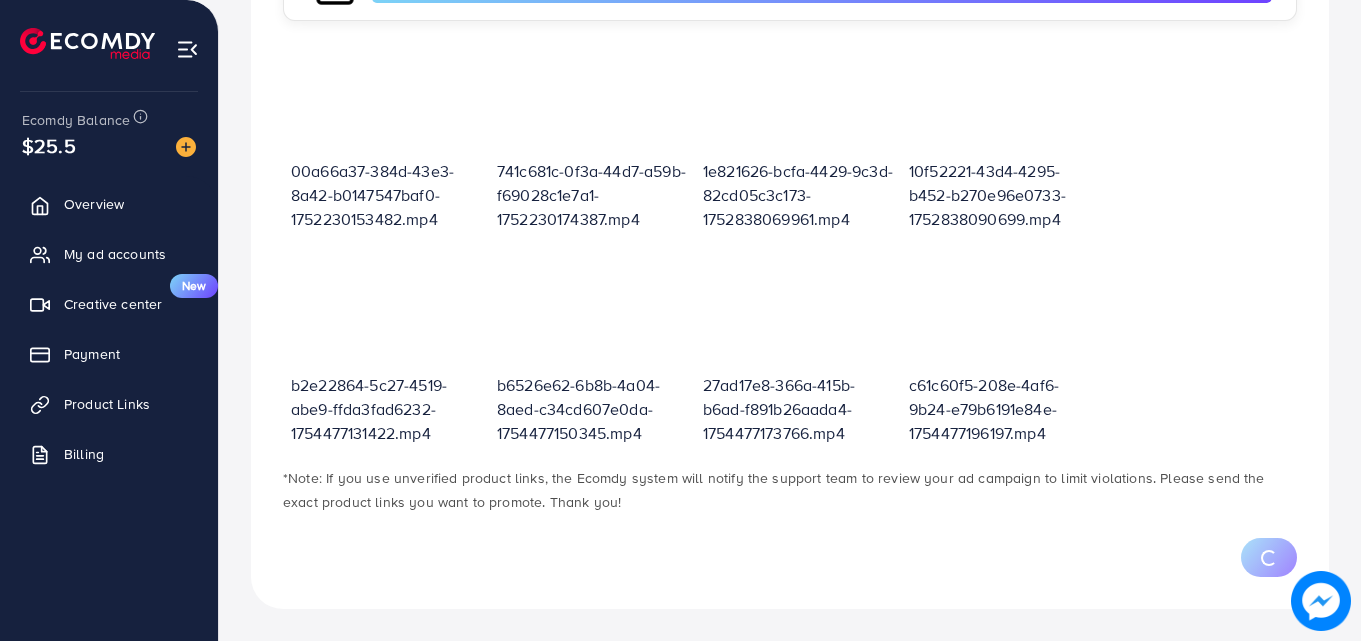 scroll, scrollTop: 777, scrollLeft: 0, axis: vertical 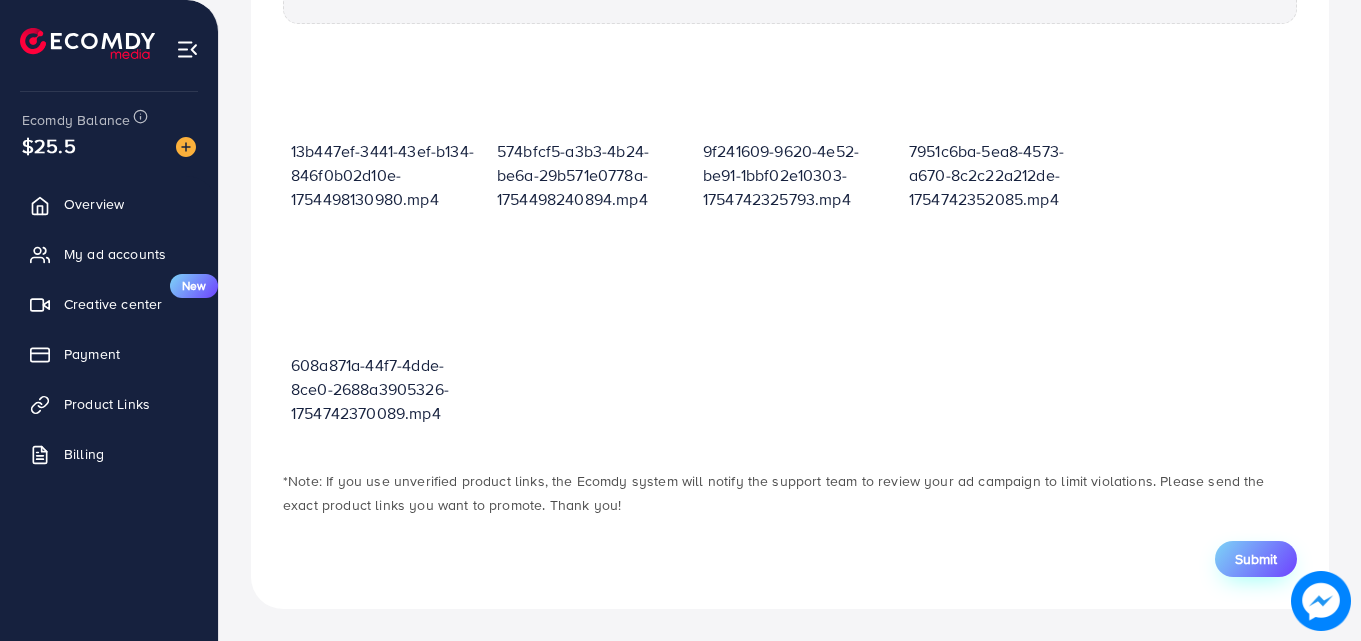 click on "Submit" at bounding box center (1256, 559) 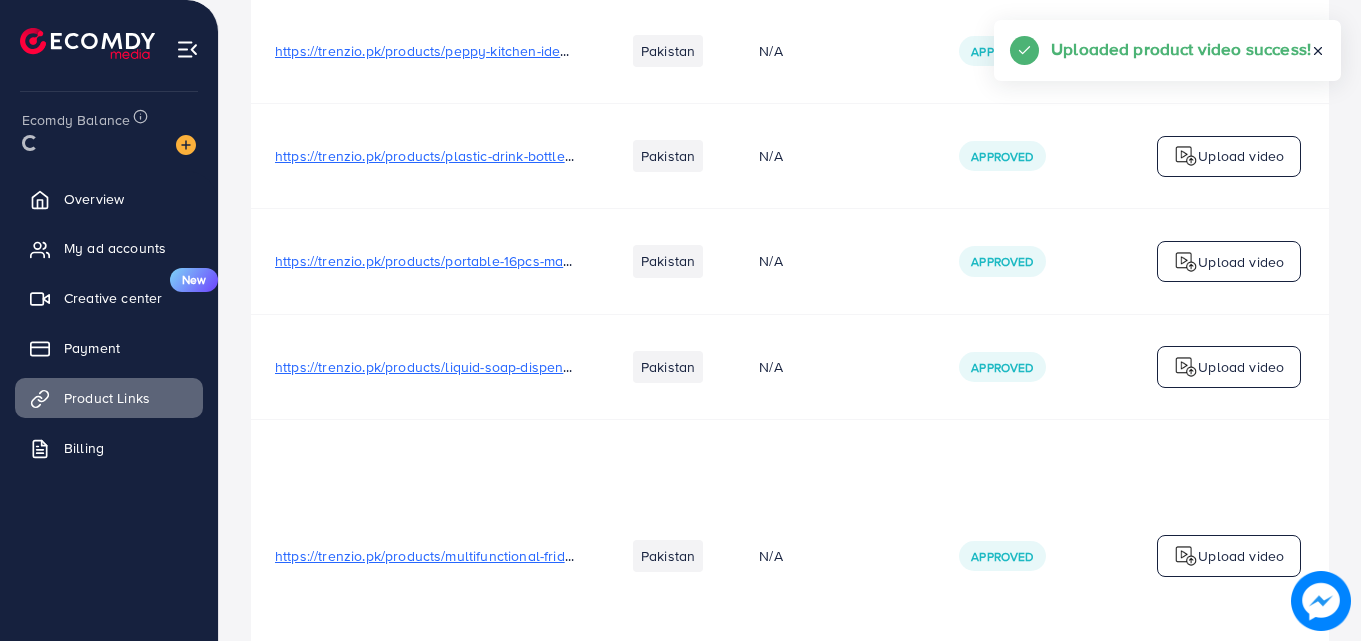 scroll, scrollTop: 0, scrollLeft: 0, axis: both 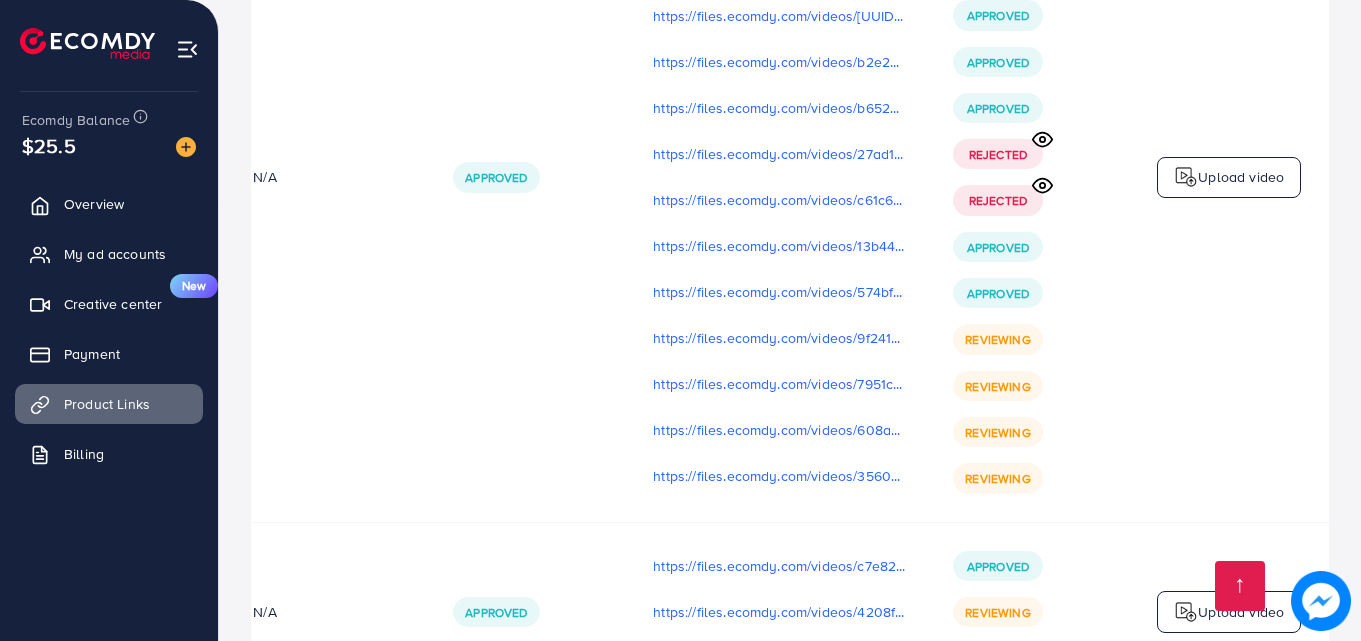 click on "Upload video" at bounding box center (1229, 178) 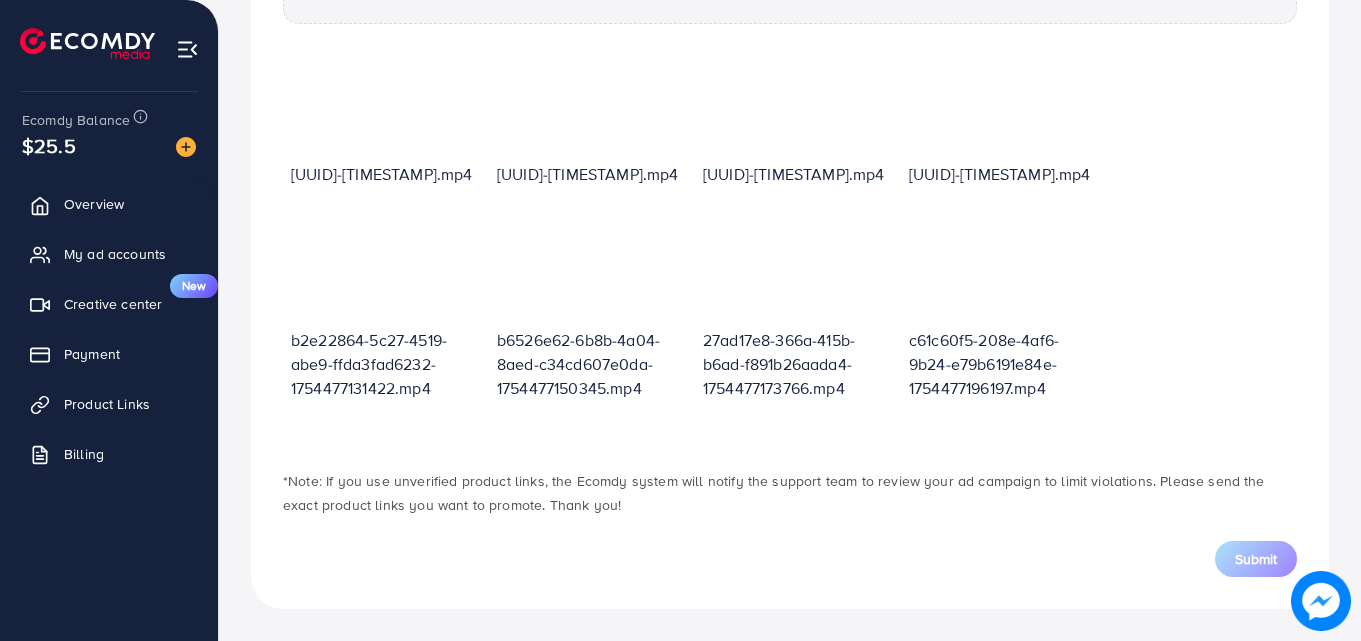 scroll, scrollTop: 718, scrollLeft: 0, axis: vertical 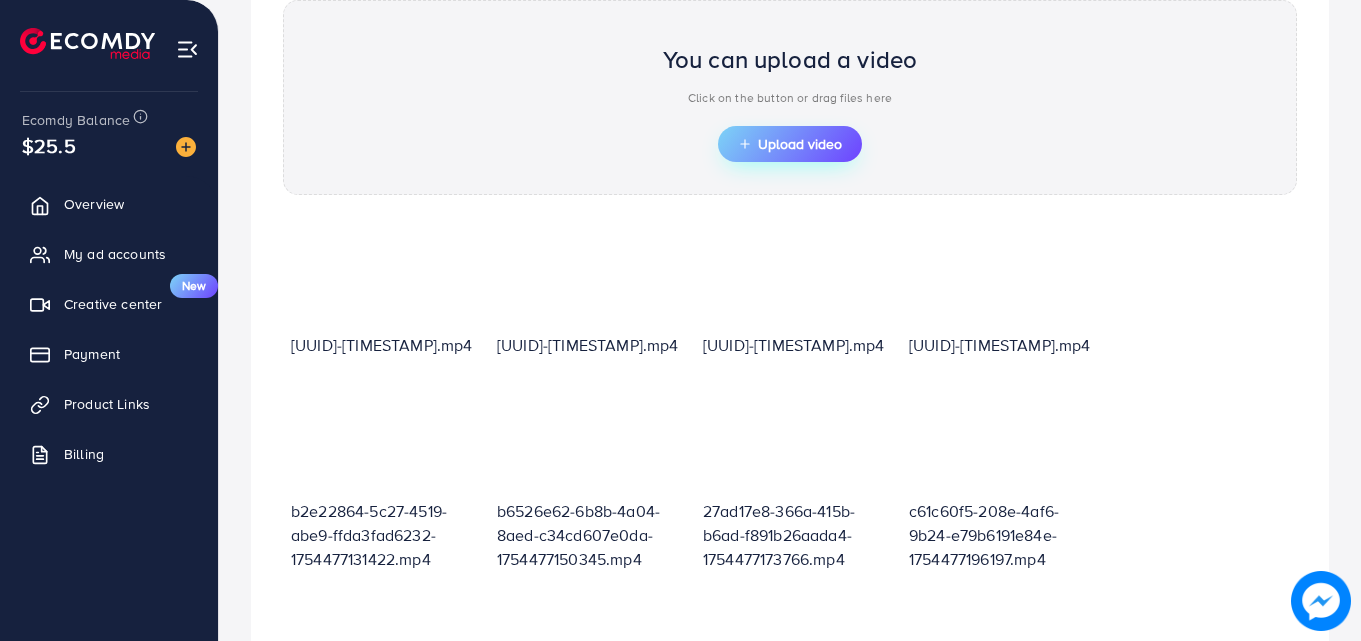 click on "Upload video" at bounding box center (790, 144) 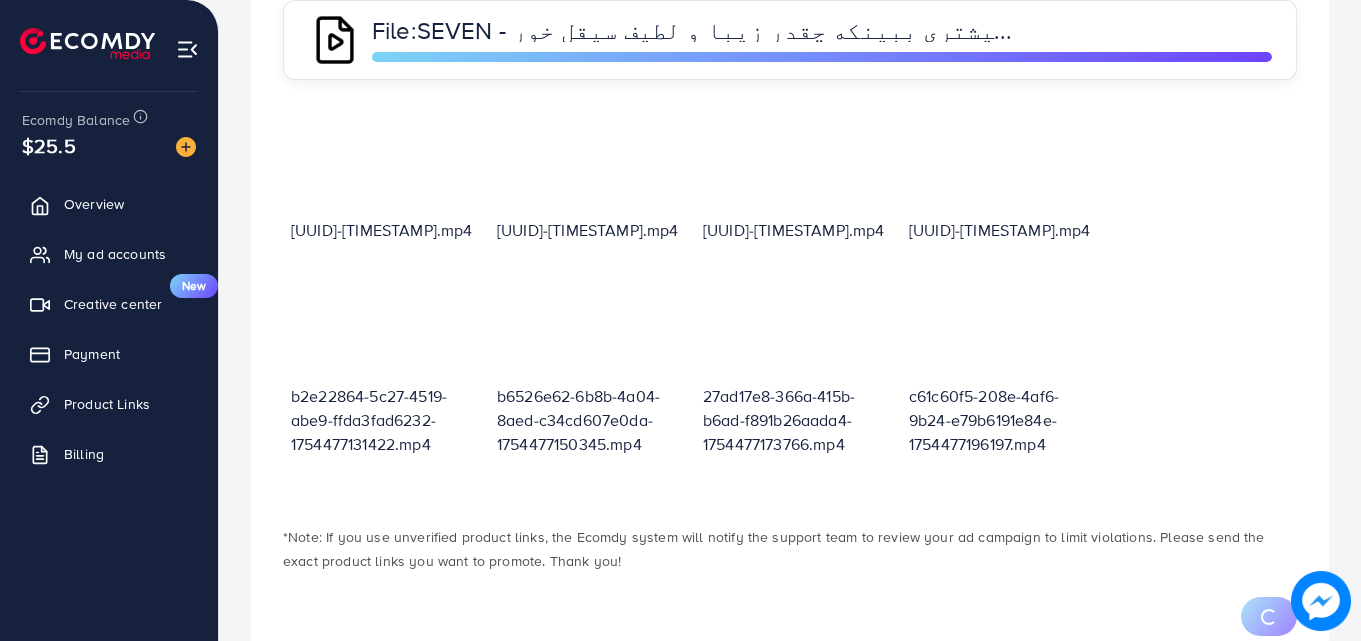 scroll, scrollTop: 718, scrollLeft: 0, axis: vertical 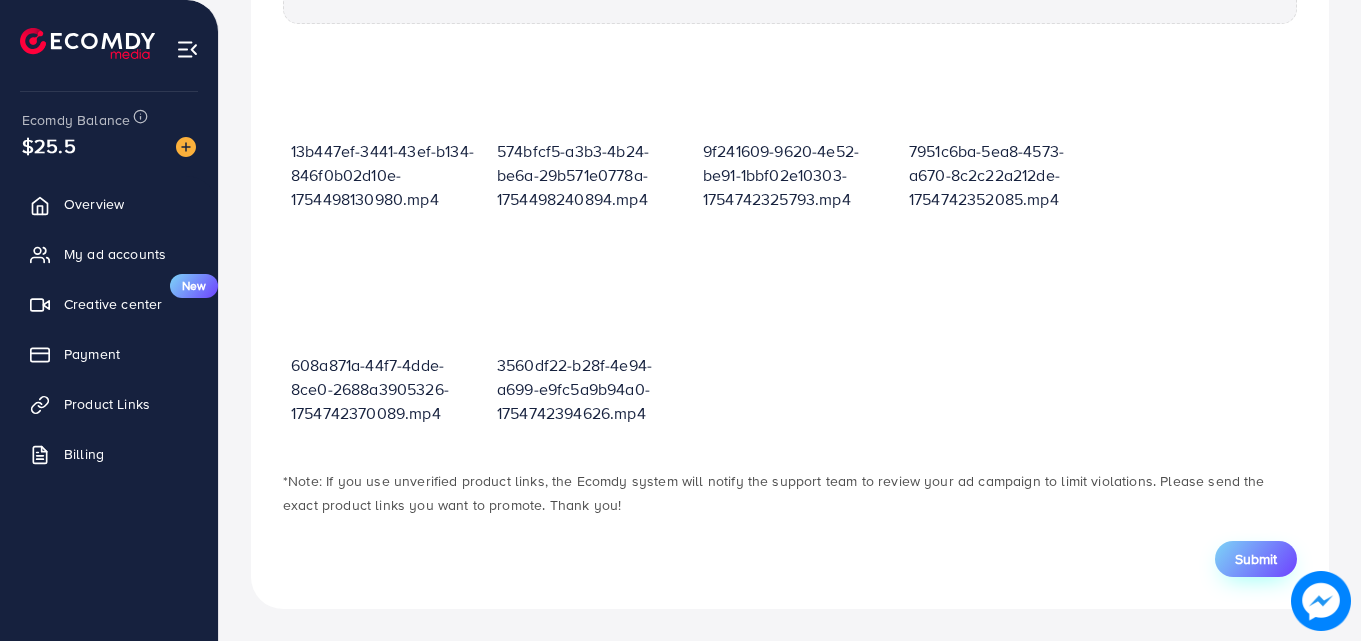 click on "Submit" at bounding box center (1256, 559) 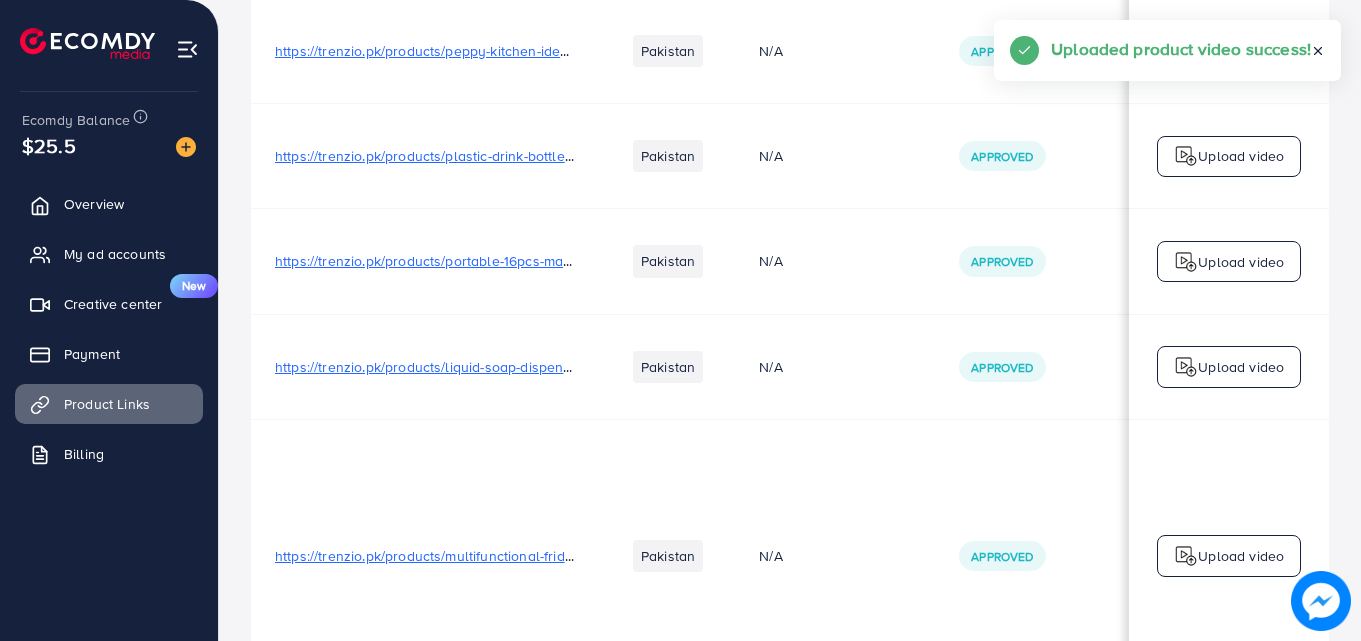 scroll, scrollTop: 0, scrollLeft: 0, axis: both 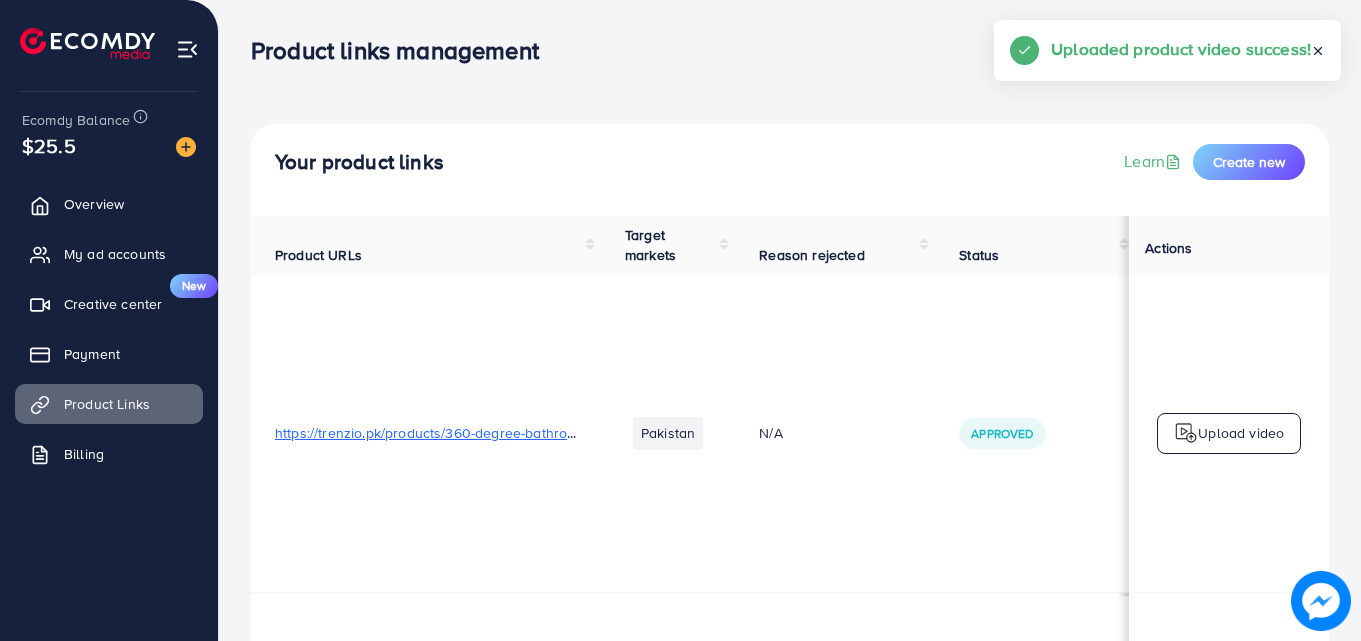 click on "Upload video" at bounding box center (1229, 434) 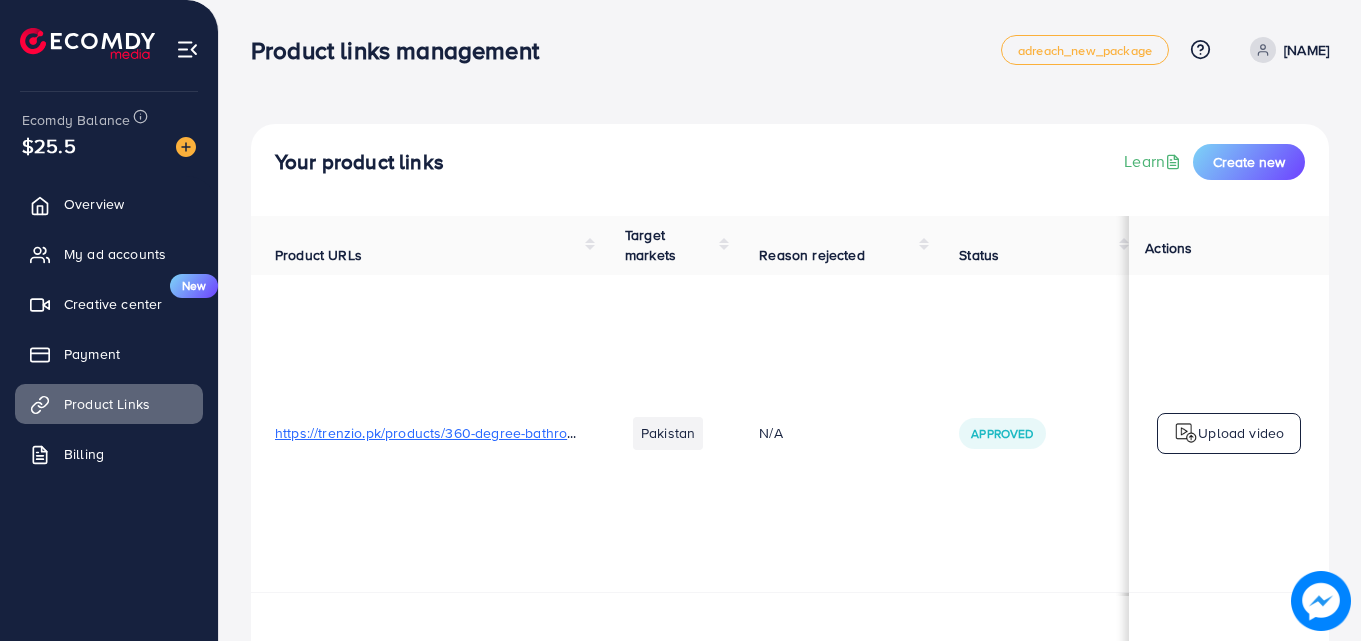 scroll, scrollTop: 1, scrollLeft: 0, axis: vertical 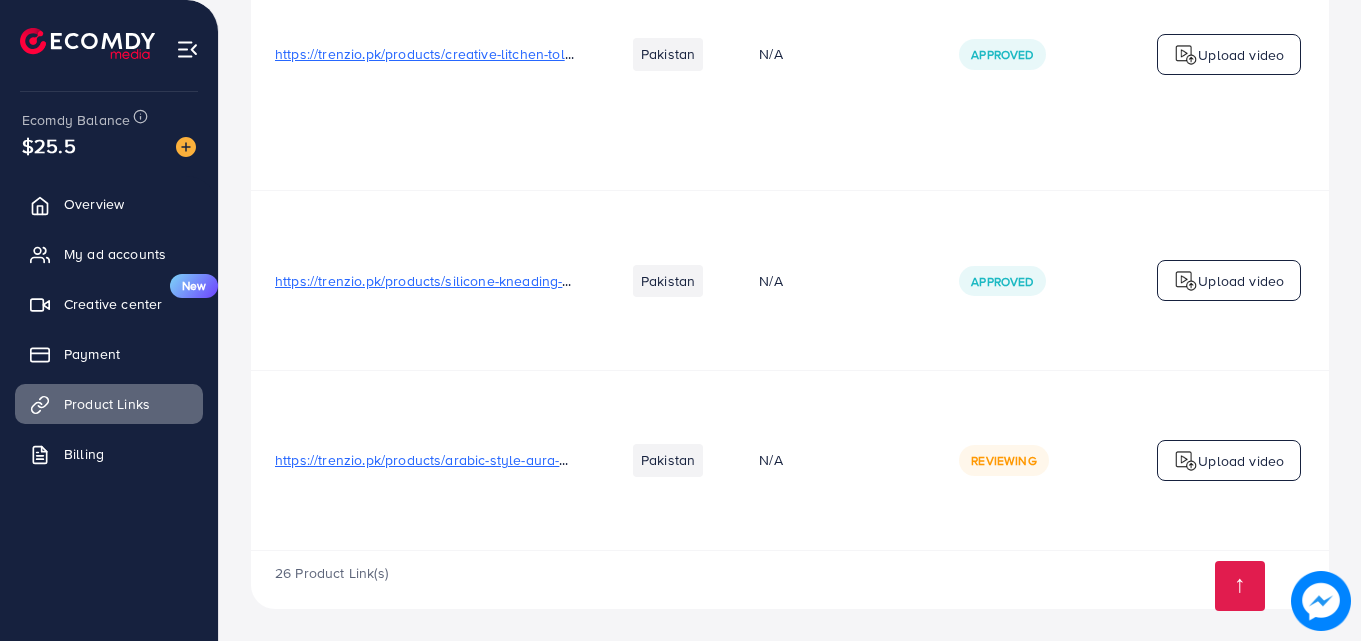 click on "https://trenzio.pk/products/arabic-style-aura-watch" at bounding box center [426, 461] 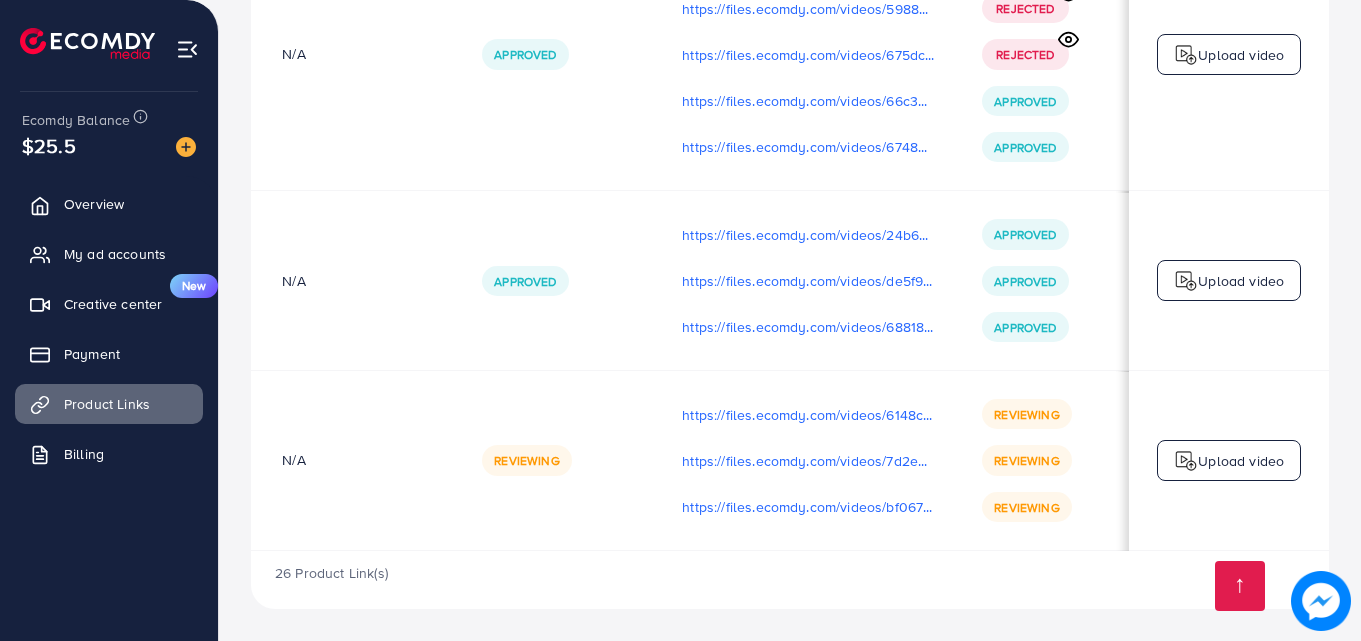 scroll, scrollTop: 0, scrollLeft: 506, axis: horizontal 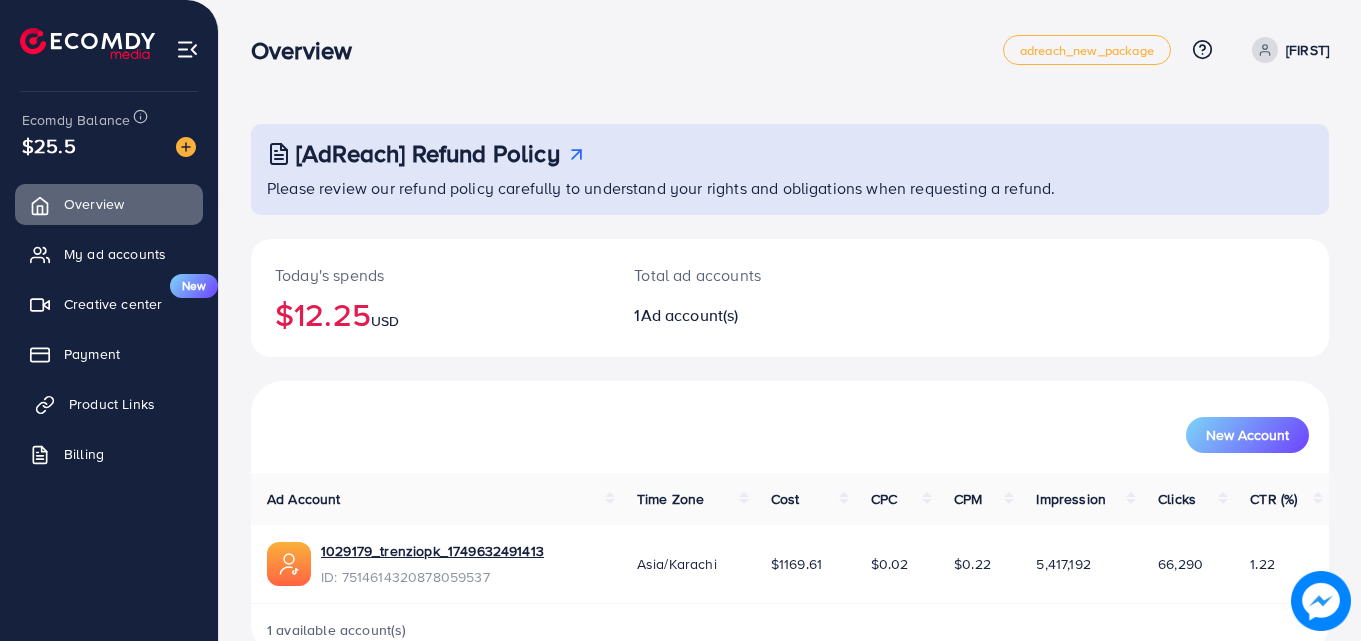 click on "Product Links" at bounding box center [109, 404] 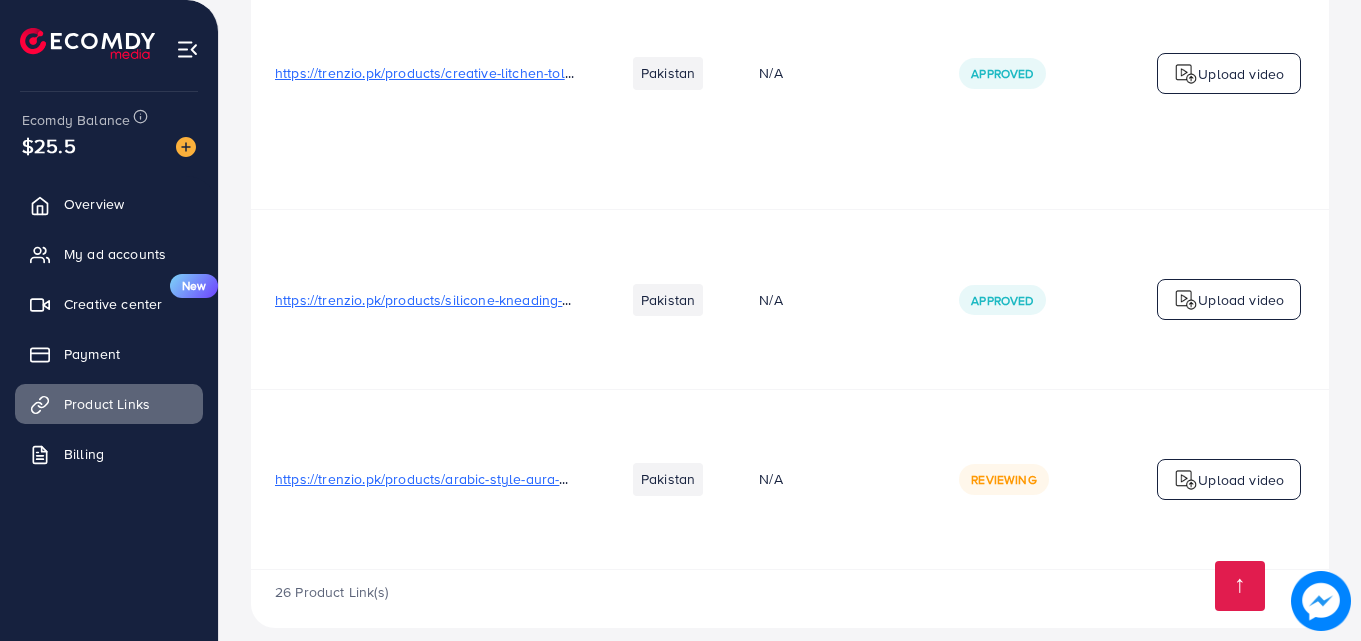 scroll, scrollTop: 5210, scrollLeft: 0, axis: vertical 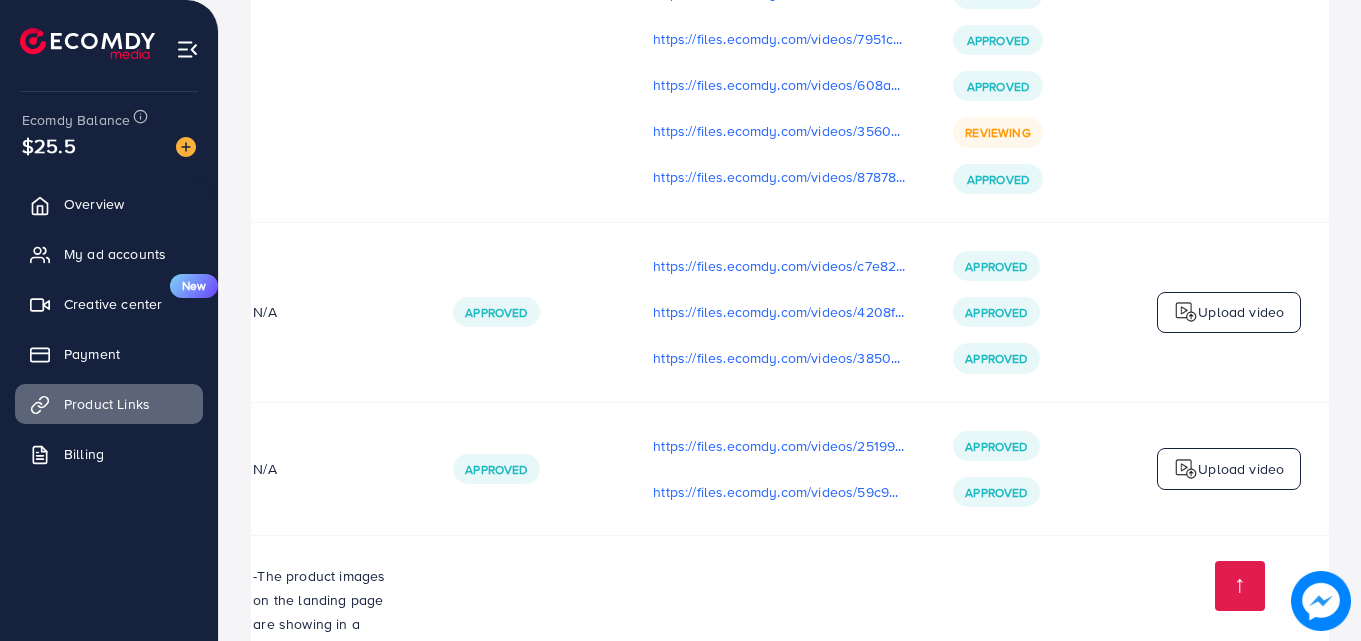 click on "Approved" at bounding box center [529, 312] 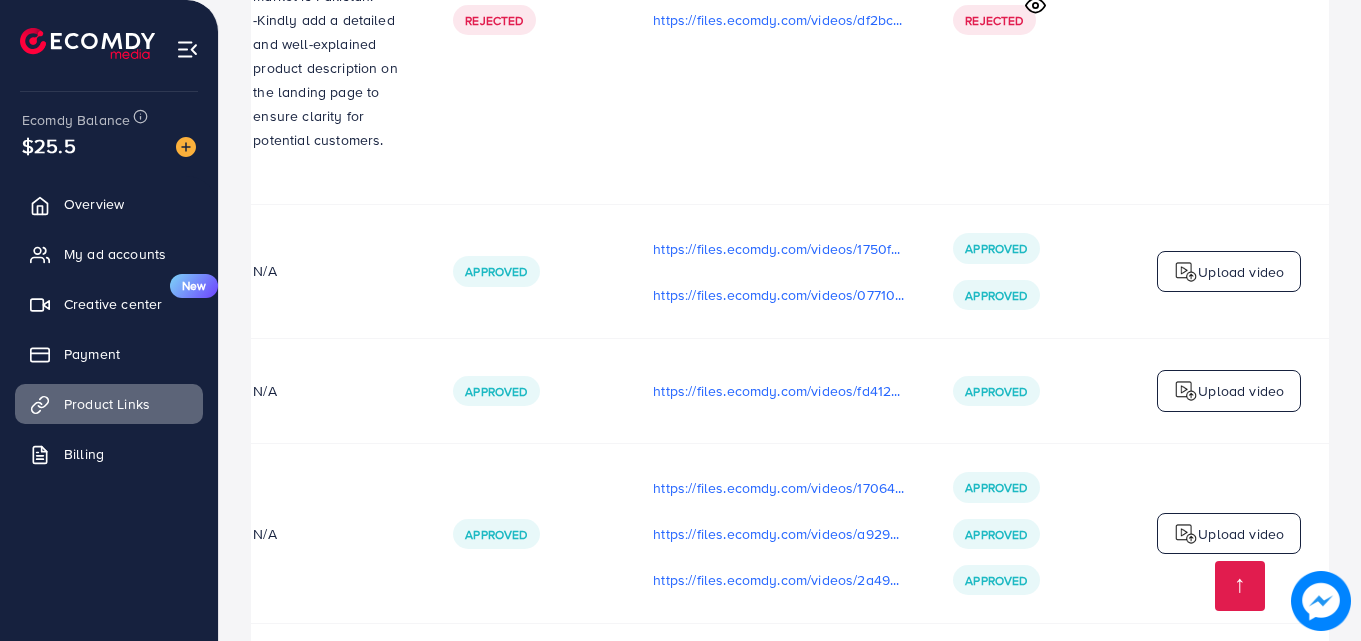 scroll, scrollTop: 3977, scrollLeft: 0, axis: vertical 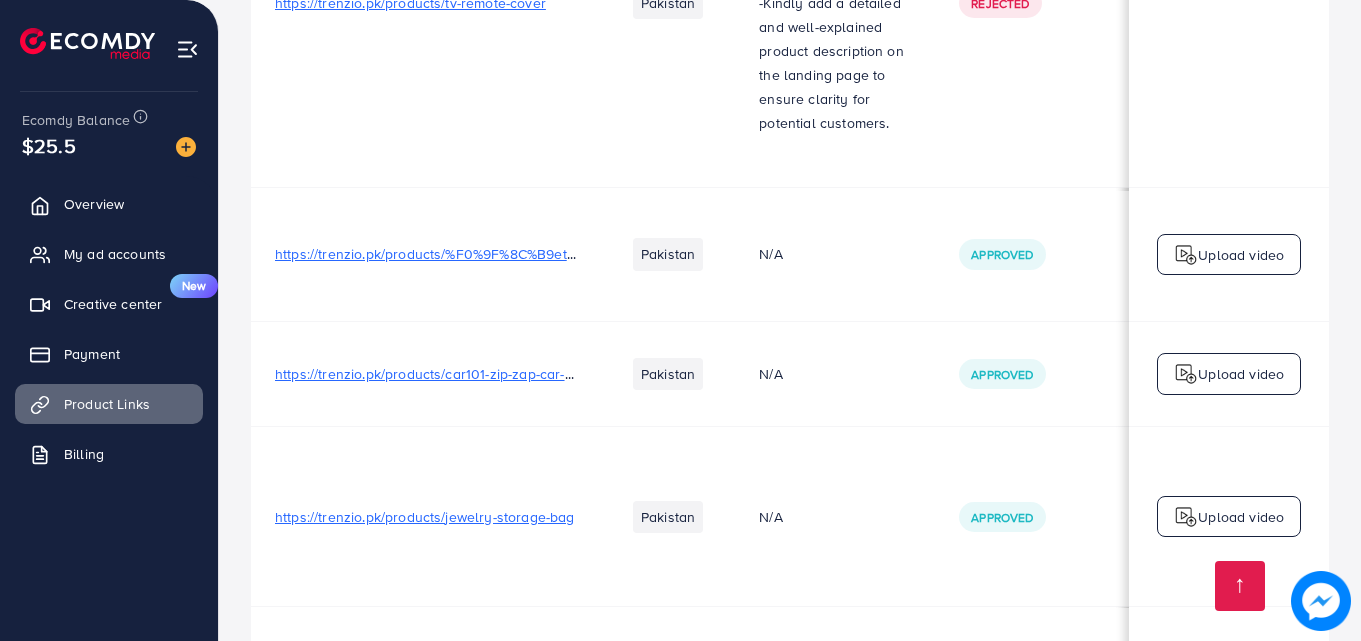 click on "https://trenzio.pk/products/%F0%9F%8C%B9eternal-rose-gajra-pack-of-2" at bounding box center (504, 254) 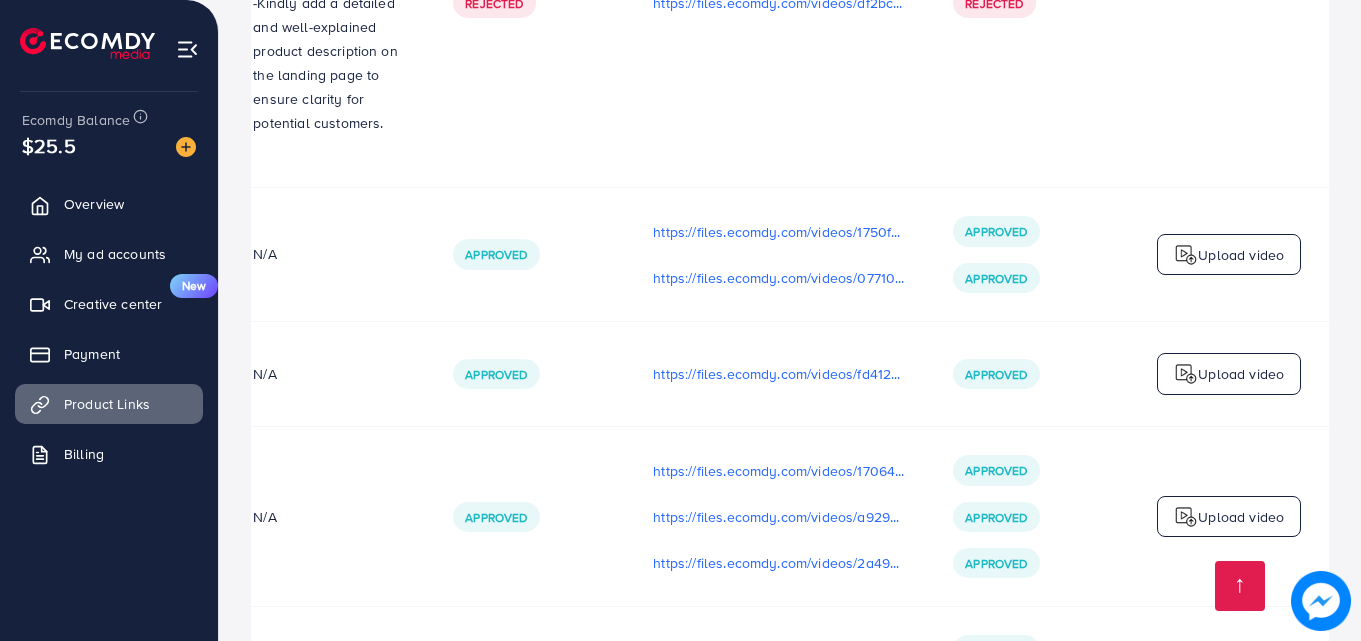 click at bounding box center [1186, 255] 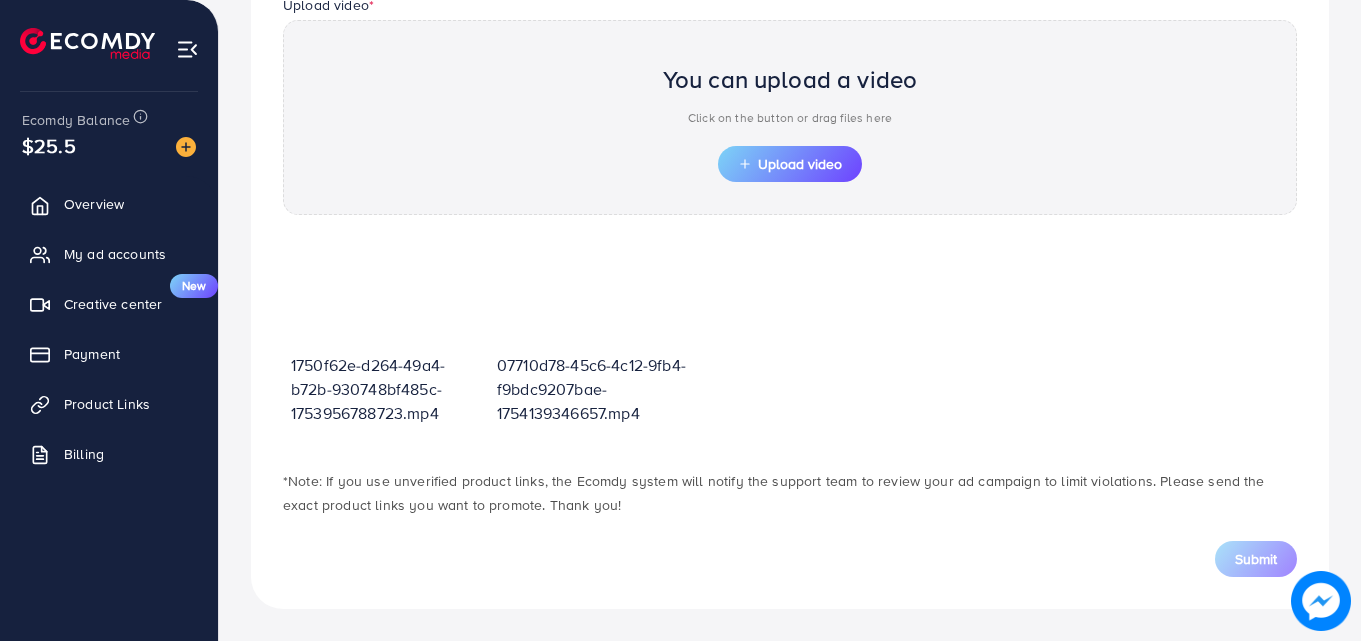 scroll, scrollTop: 698, scrollLeft: 0, axis: vertical 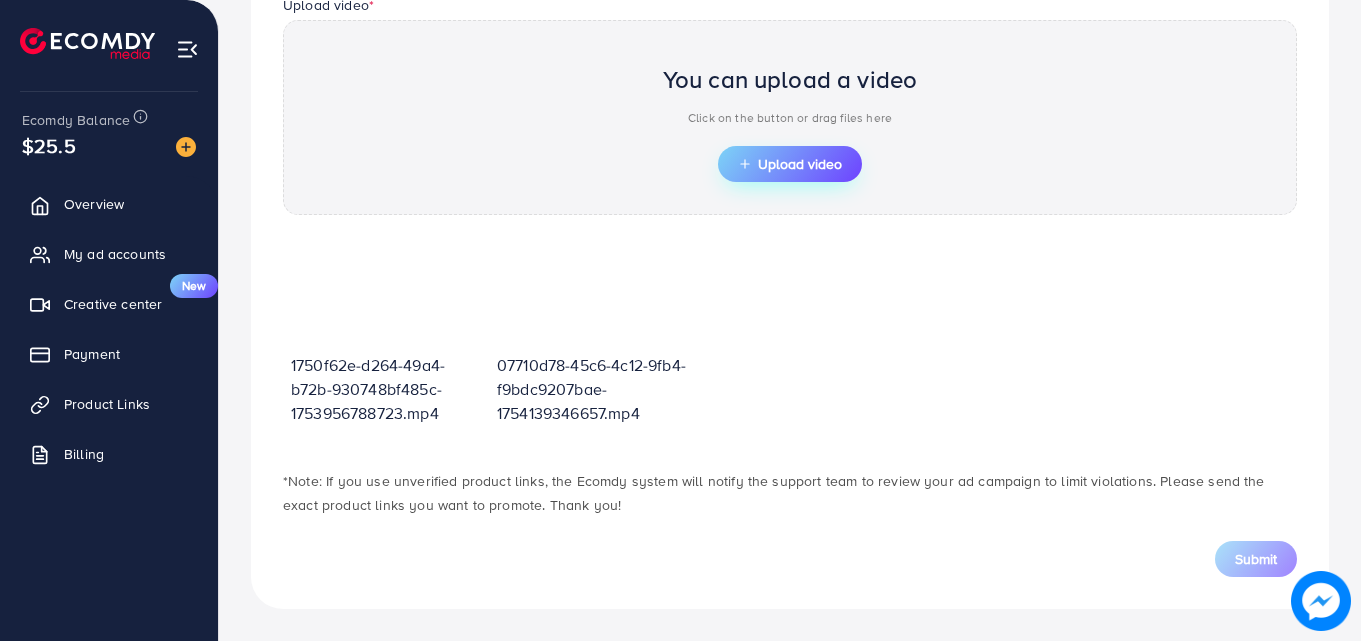 click on "Upload video" at bounding box center (790, 164) 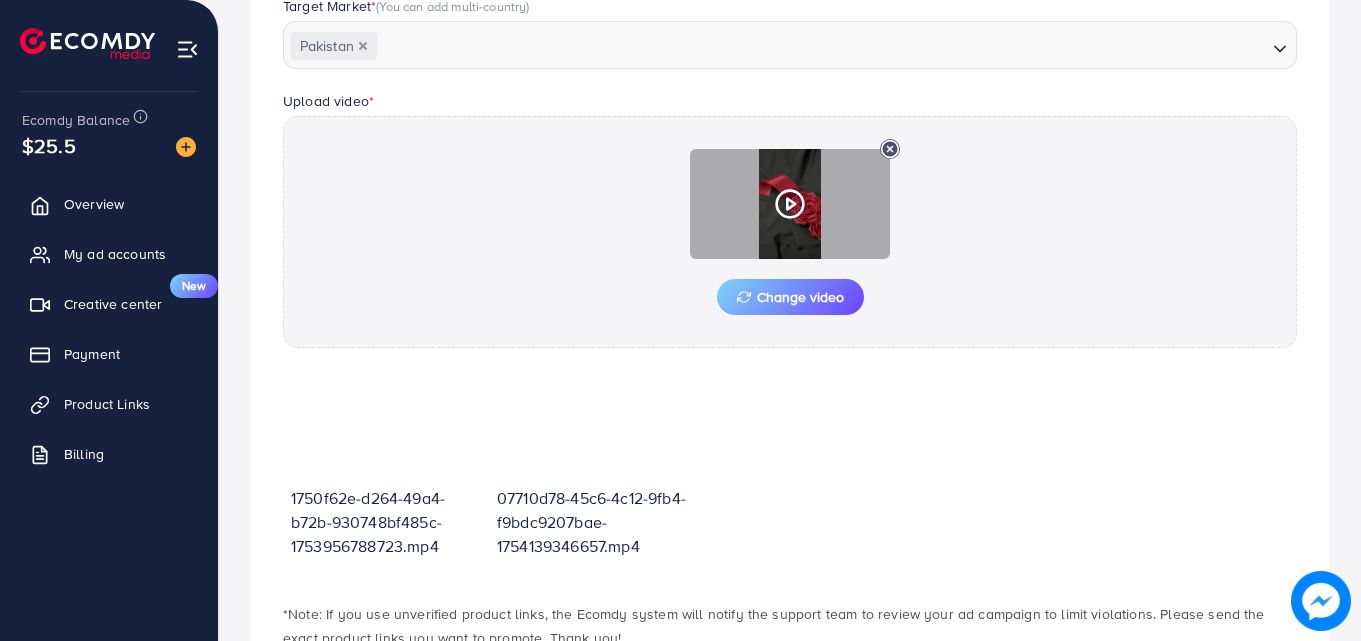 scroll, scrollTop: 698, scrollLeft: 0, axis: vertical 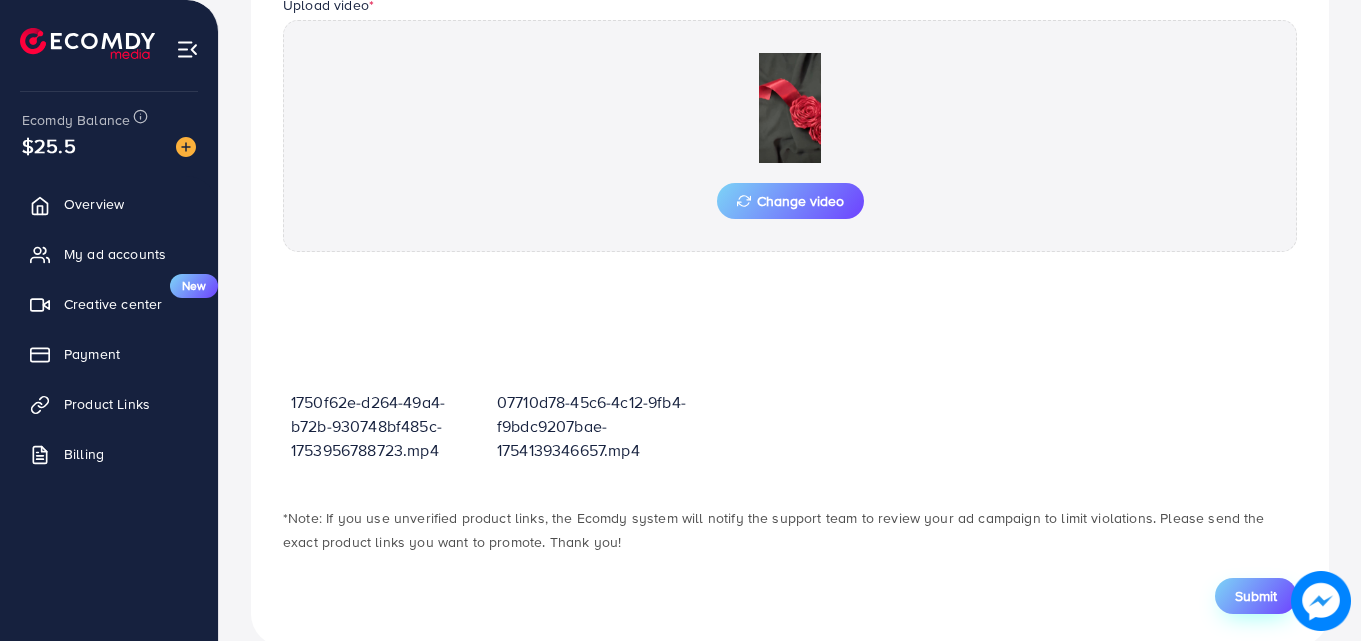 click on "Submit" at bounding box center [1256, 596] 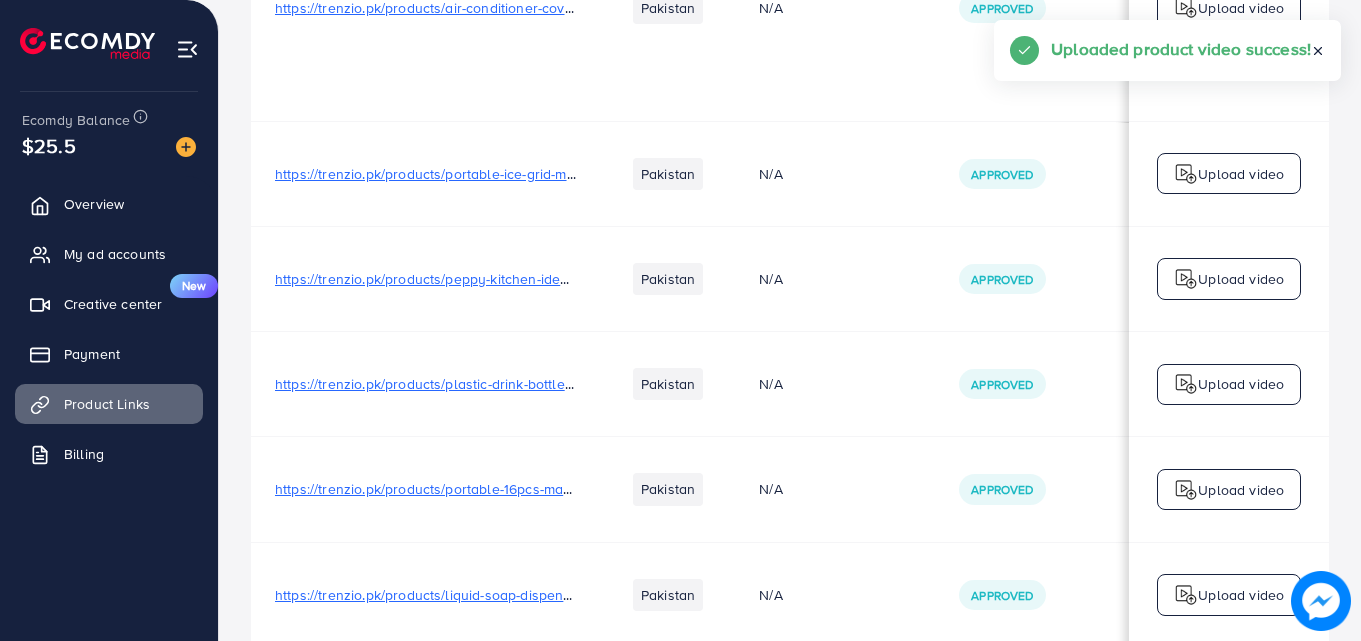 scroll, scrollTop: 0, scrollLeft: 0, axis: both 